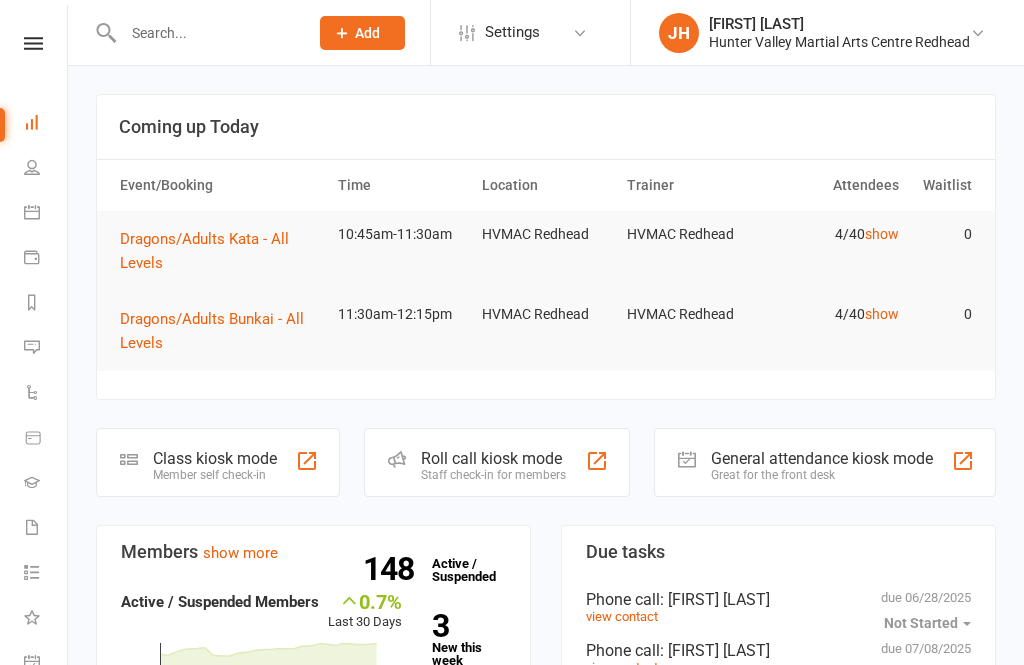 click at bounding box center (195, 32) 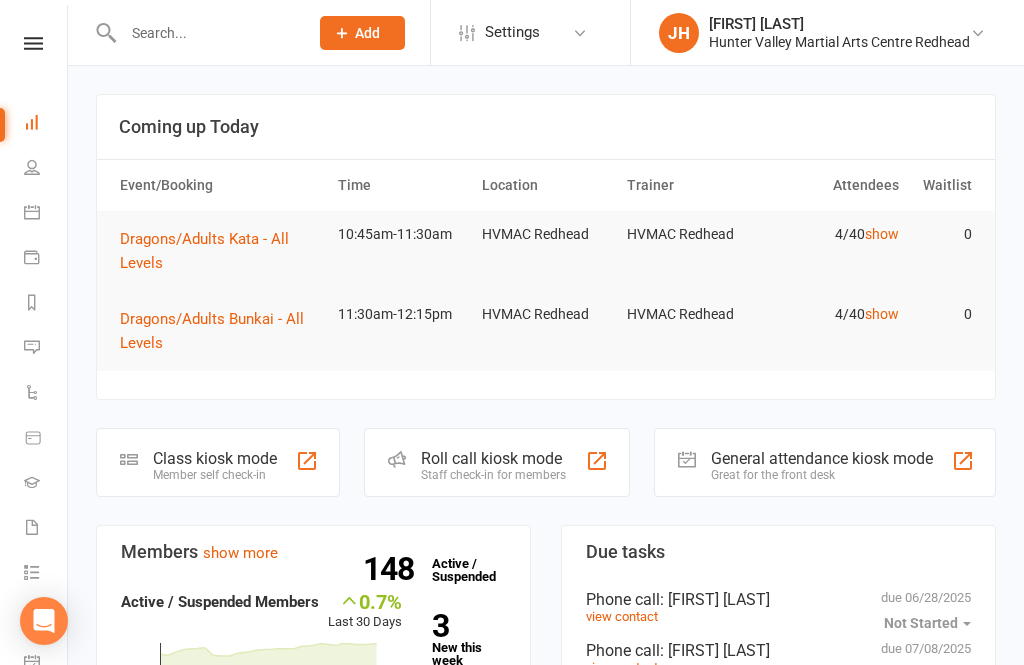 click at bounding box center (205, 33) 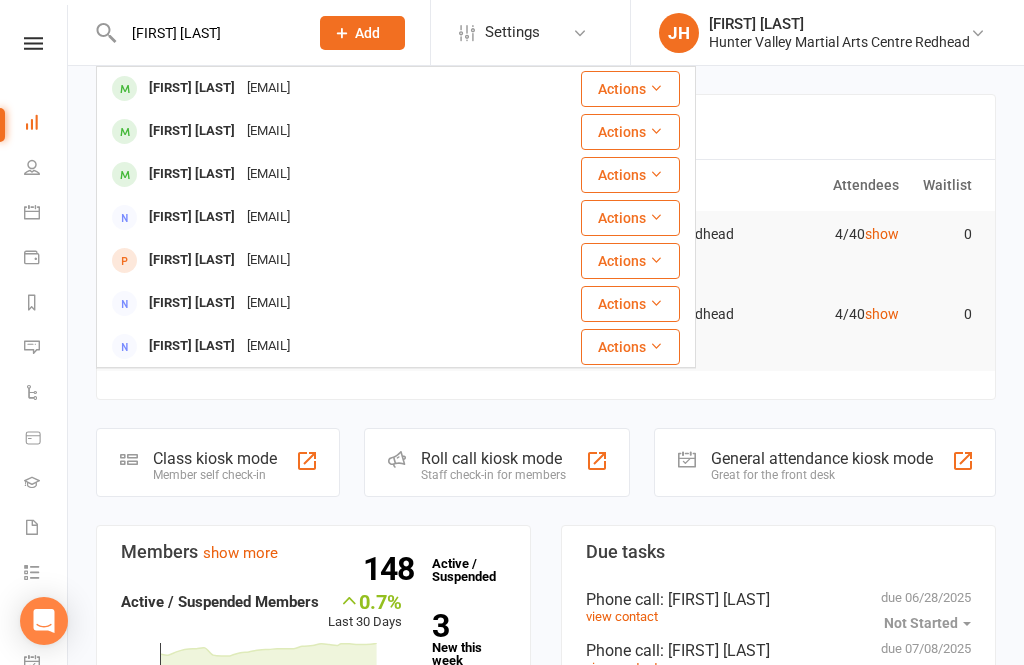 type on "[FIRST] [LAST]" 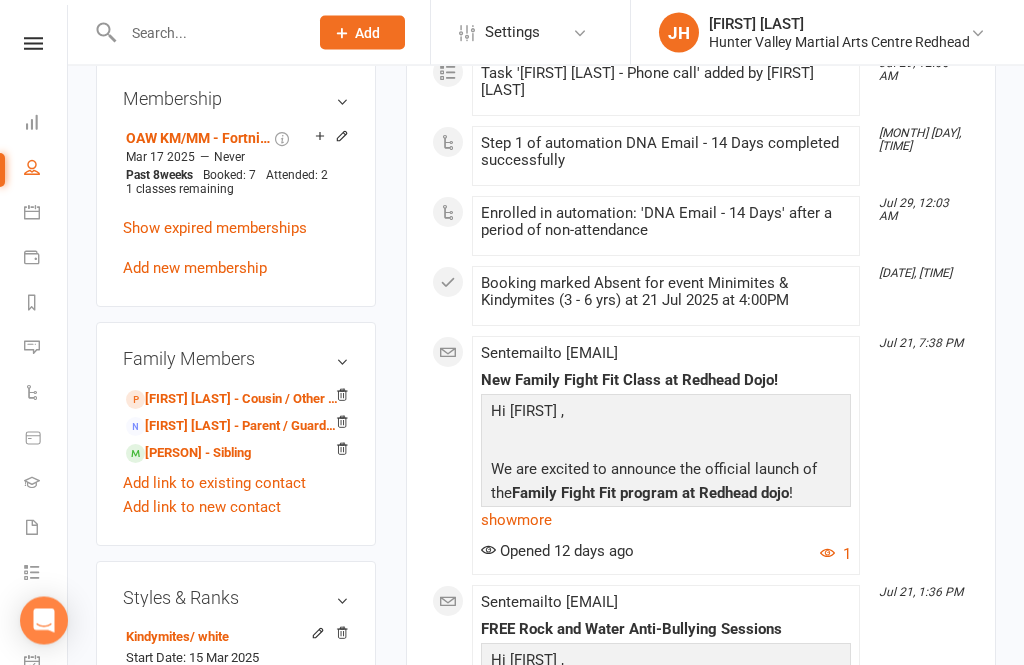 scroll, scrollTop: 1008, scrollLeft: 0, axis: vertical 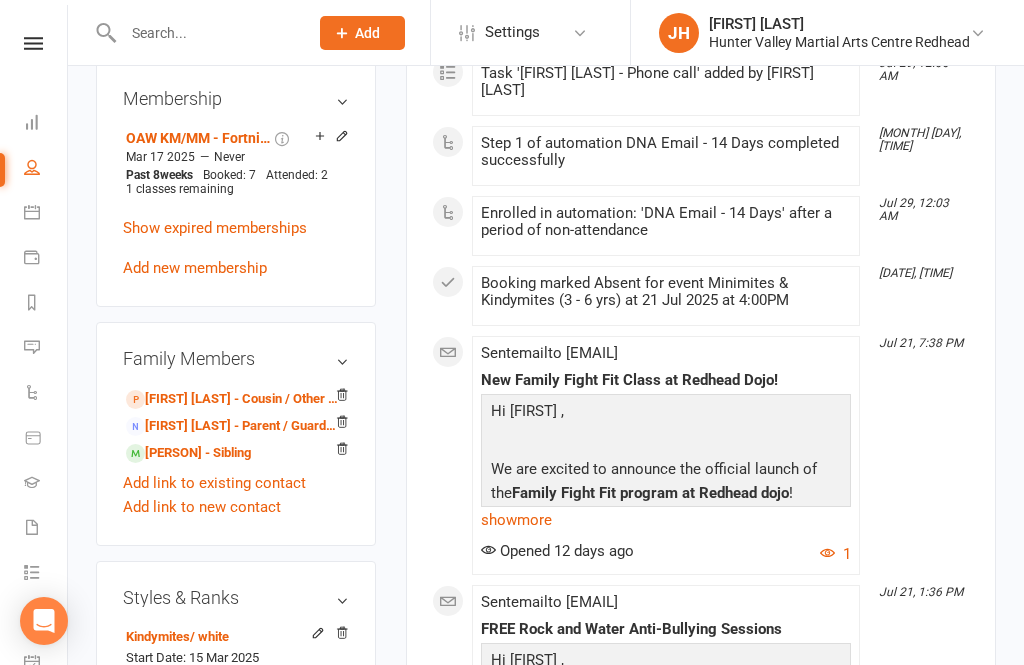 click on "[FIRST] [LAST] - Parent / Guardian" at bounding box center (232, 426) 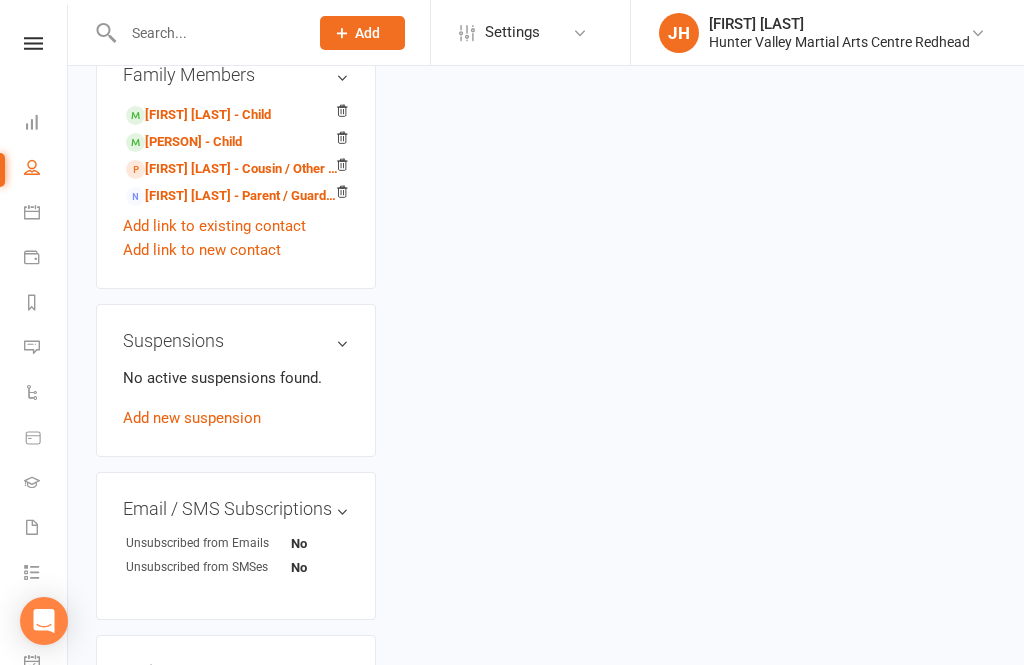 scroll, scrollTop: 0, scrollLeft: 0, axis: both 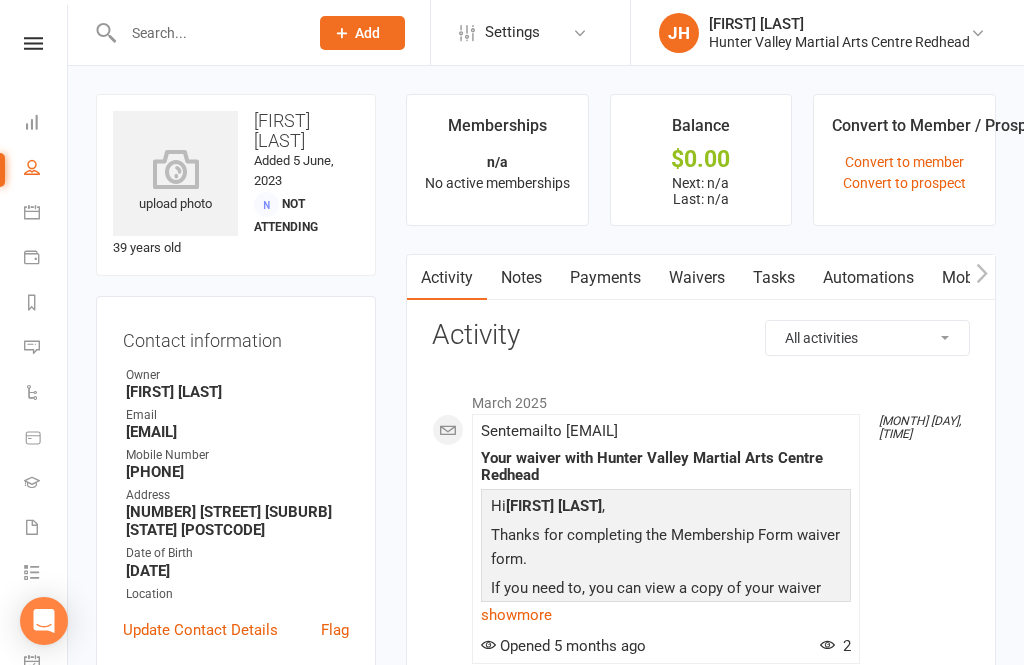 click on "Waivers" at bounding box center [697, 278] 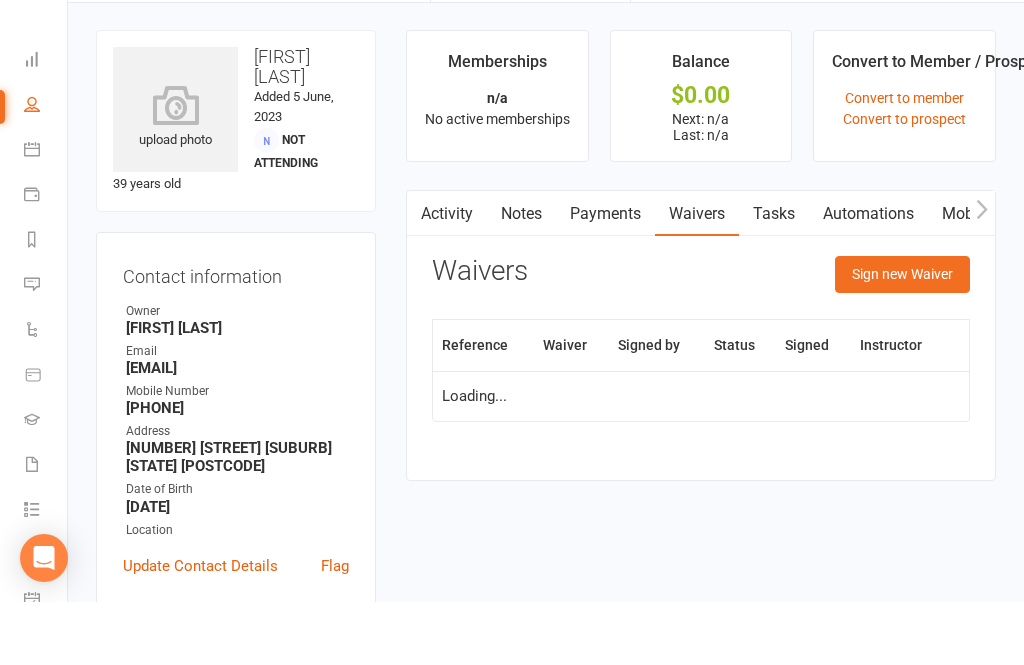 scroll, scrollTop: 64, scrollLeft: 0, axis: vertical 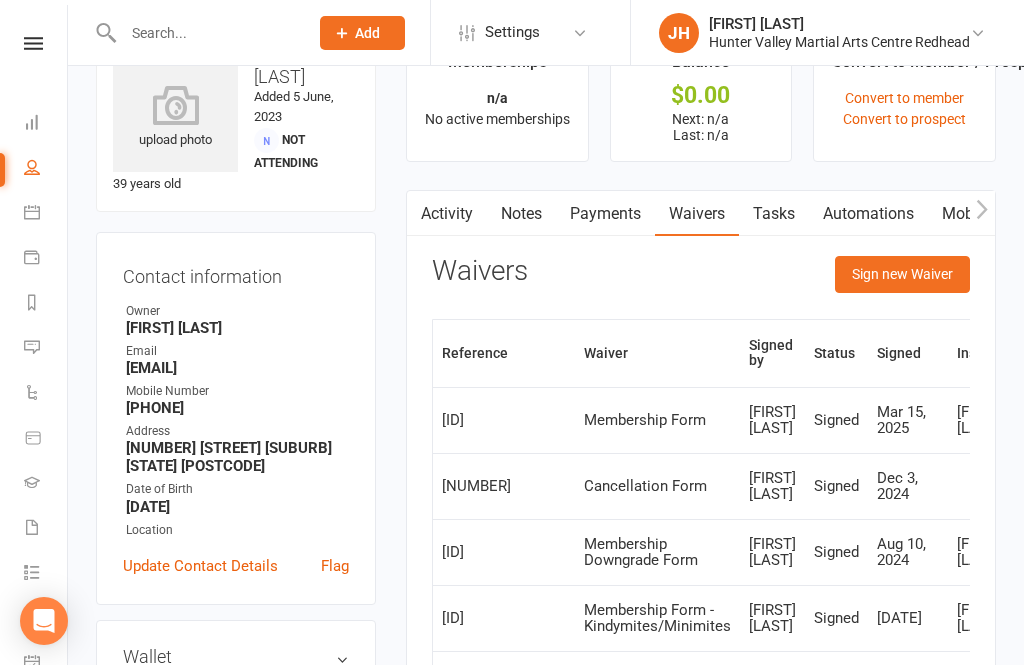 click on "Sign new Waiver" at bounding box center (902, 274) 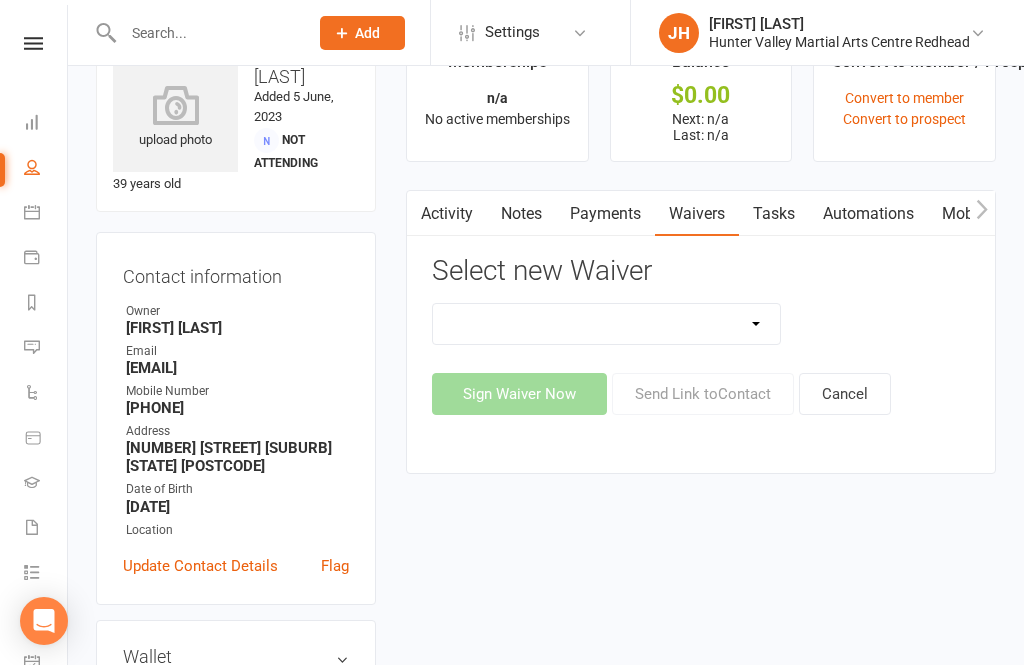click on "1st Kyu Goals Assessment Cancellation Form Membership Downgrade Form Membership Form Membership Form - BJJ Membership Form Guest For Cross Dojo Training Membership Form - Kindymites/Minimites Membership Upgrade Form Membership Upgrade Form - Black Belt Membership Upgrade Form To Bbc+1 Member Transfer To Ezidebit PIF/Lesson Block Membership Form Program Goals Assessment Request to suspend membership Update Of Payment Details" at bounding box center [606, 324] 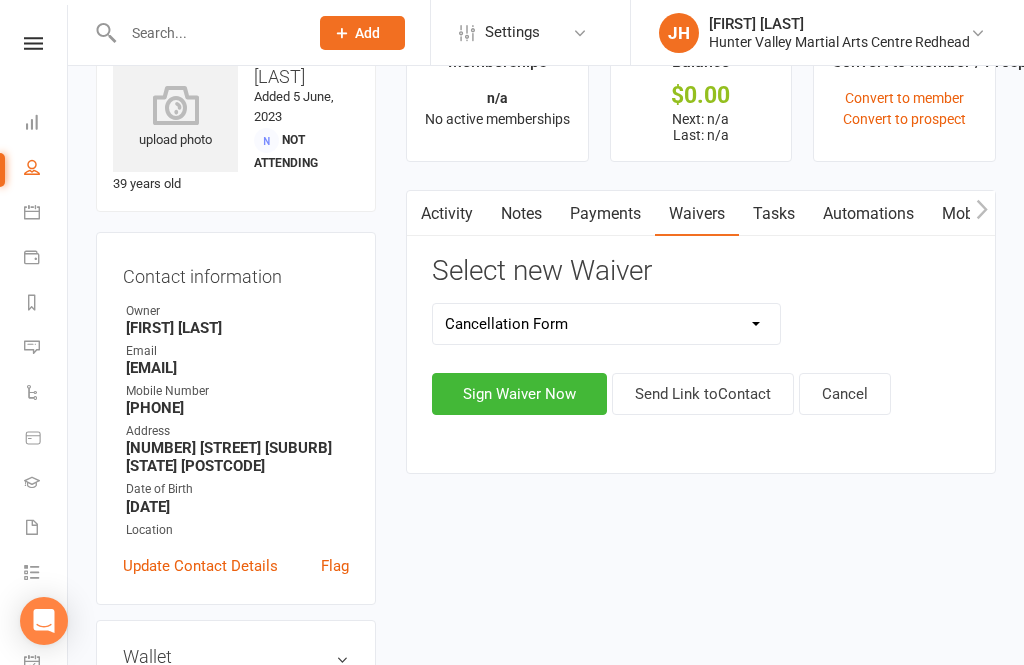 click on "Sign Waiver Now" at bounding box center (519, 394) 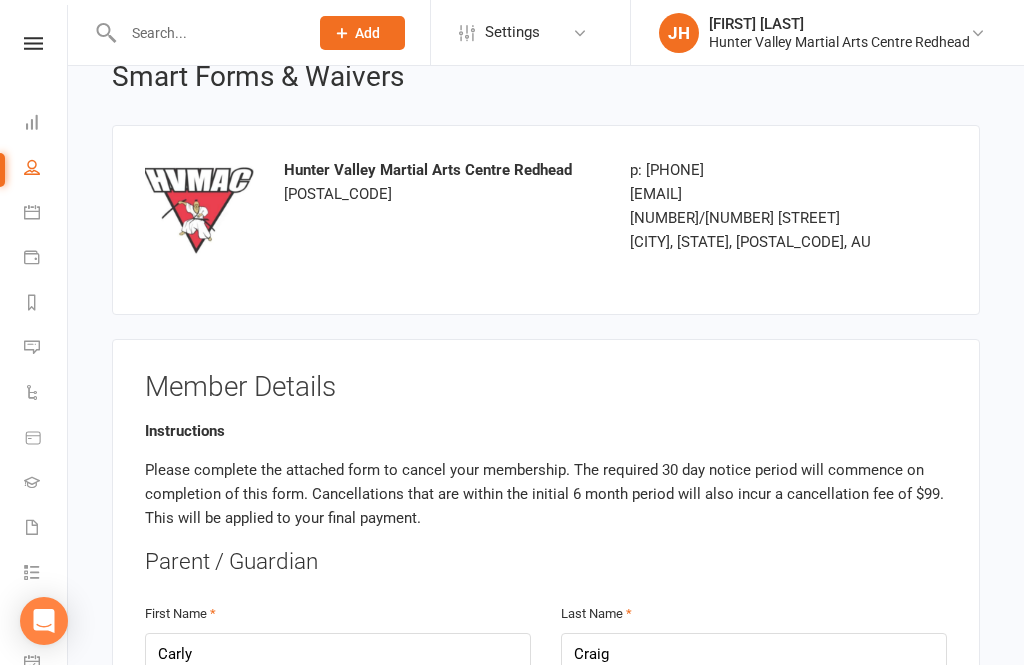 scroll, scrollTop: 0, scrollLeft: 0, axis: both 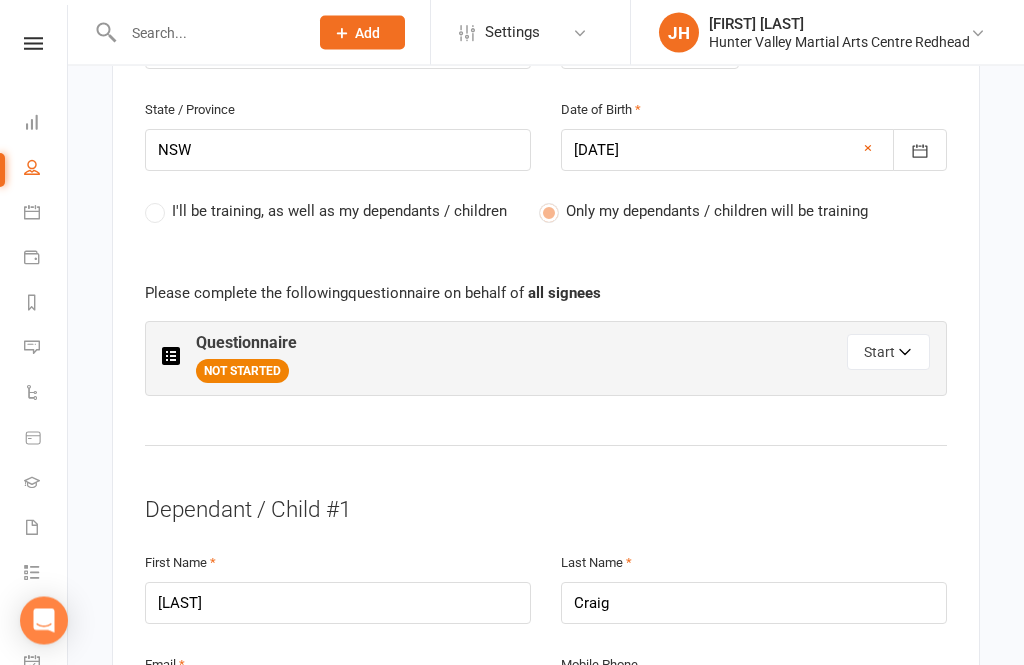 click on "Start" at bounding box center [888, 353] 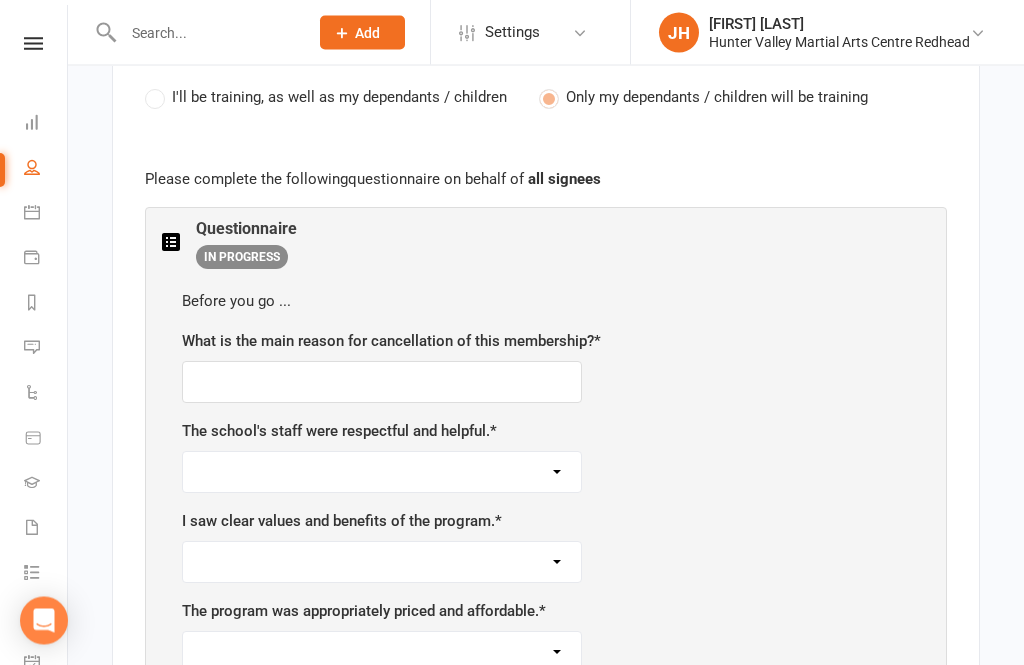 scroll, scrollTop: 1261, scrollLeft: 0, axis: vertical 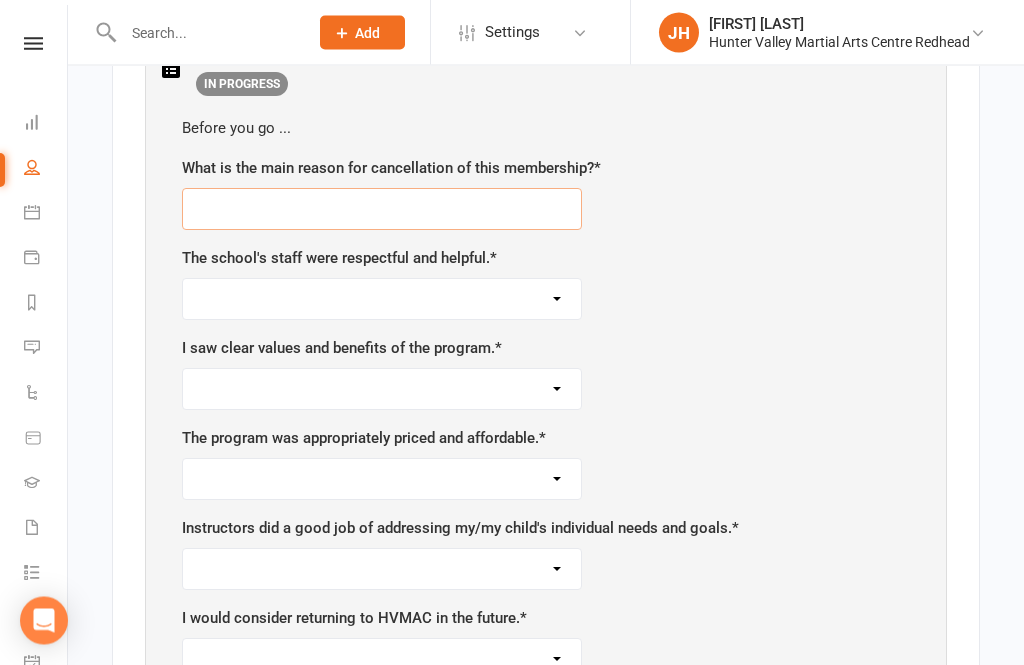 click at bounding box center [382, 210] 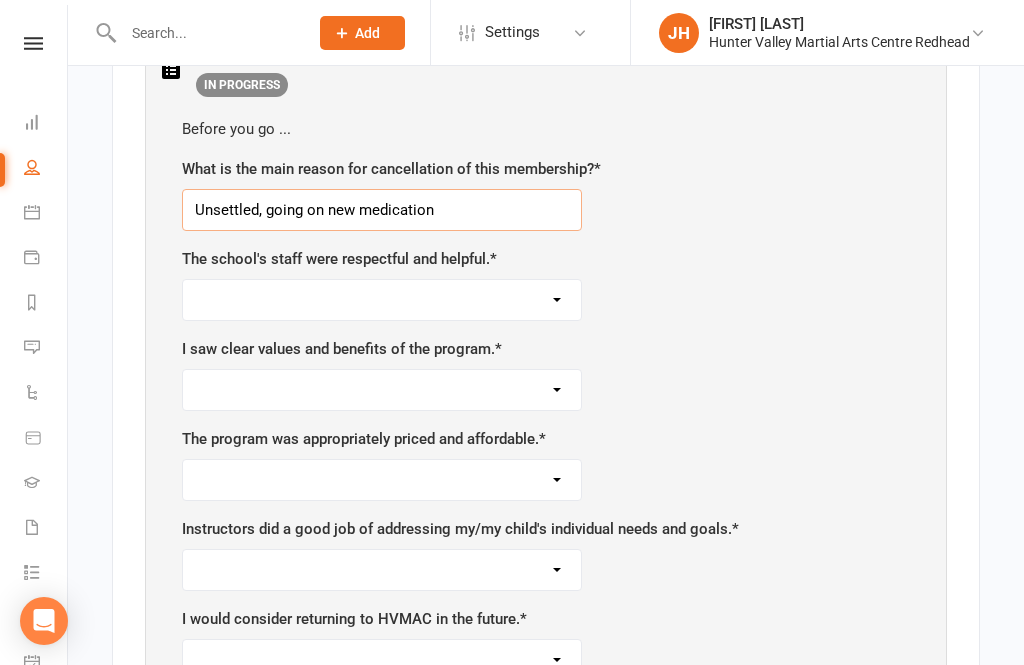 type on "Unsettled, going on new medication" 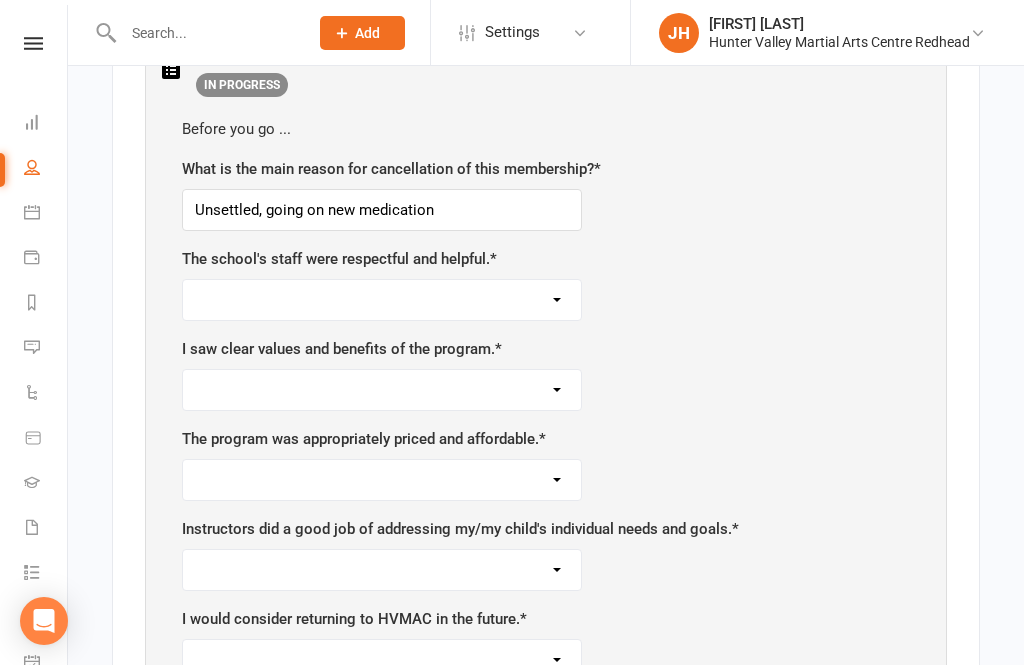 click on "Strong agree Agree Neutral Disagree Strongly disagree" at bounding box center [382, 300] 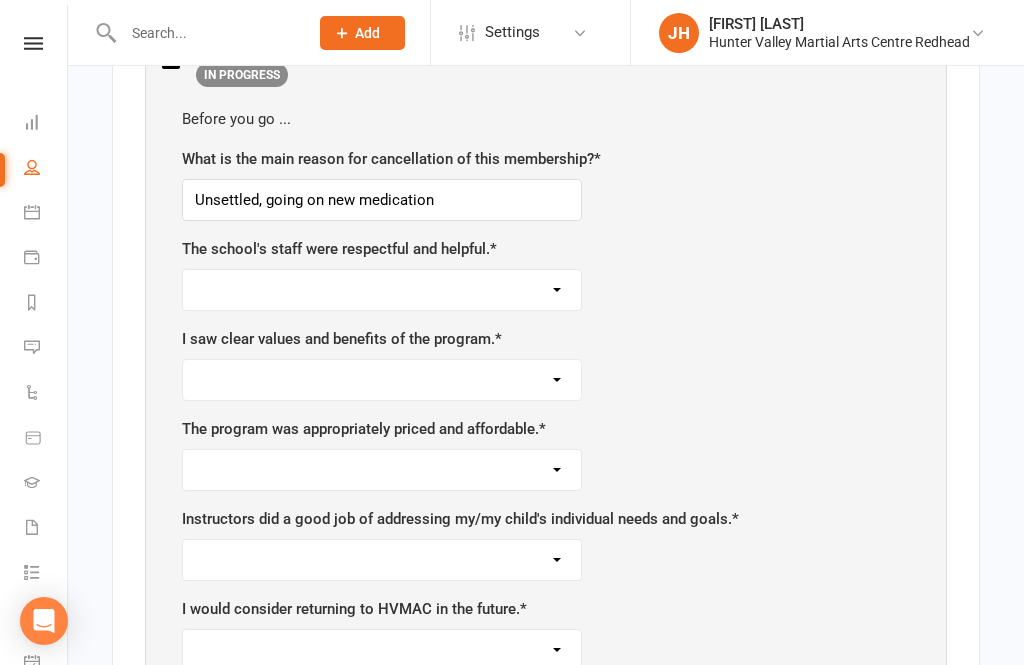 scroll, scrollTop: 1270, scrollLeft: 0, axis: vertical 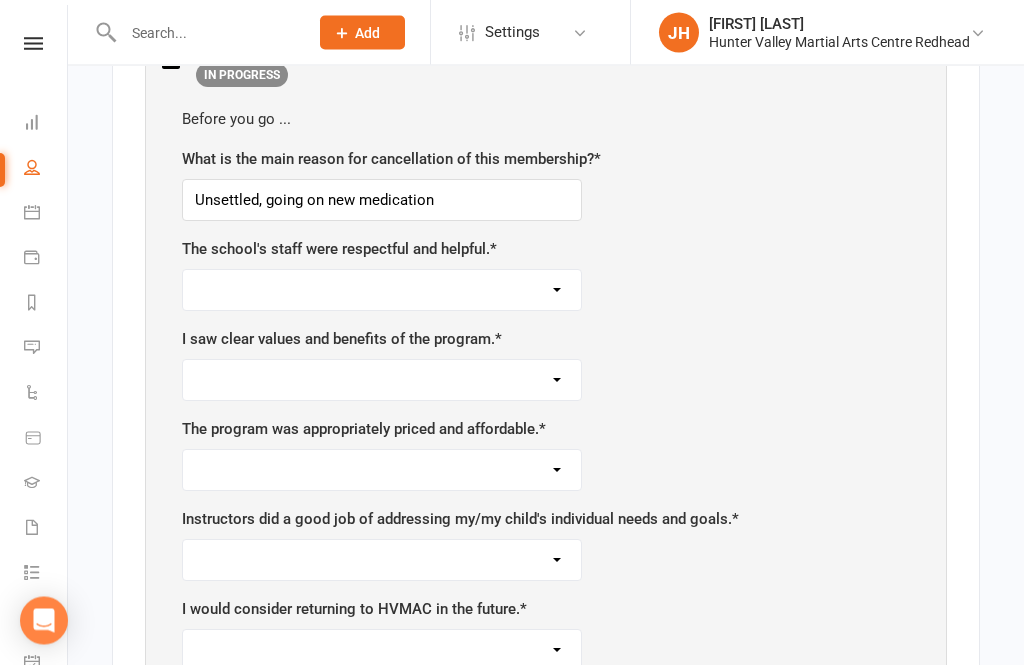 click on "Strong agree Agree Neutral Disagree Strongly disagree" at bounding box center [382, 291] 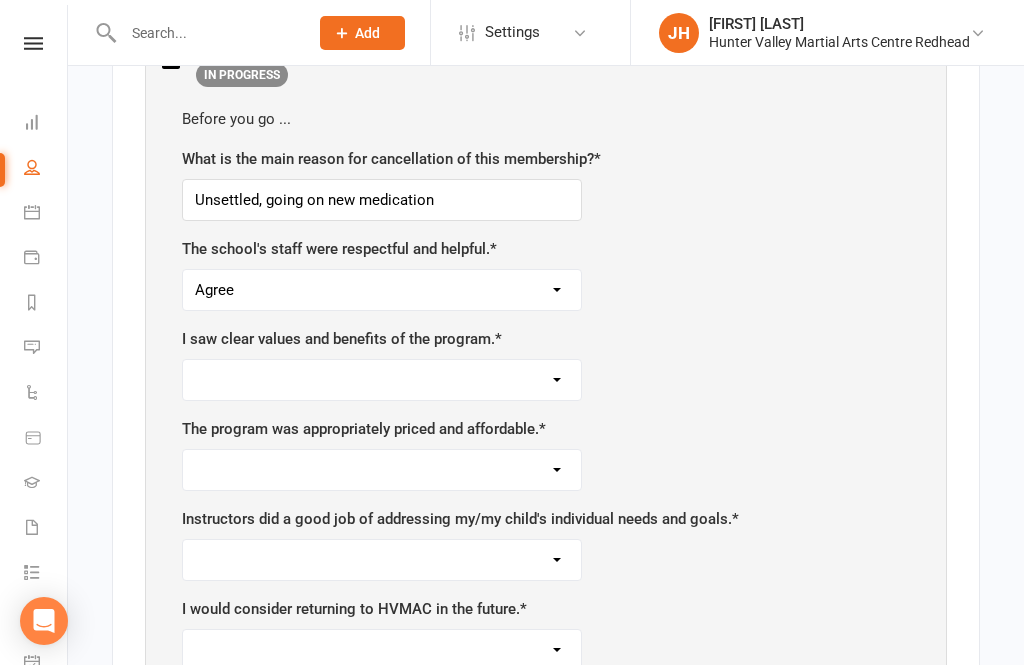 click on "Strong agree Agree Neutral Disagree Strongly disagree" at bounding box center [382, 290] 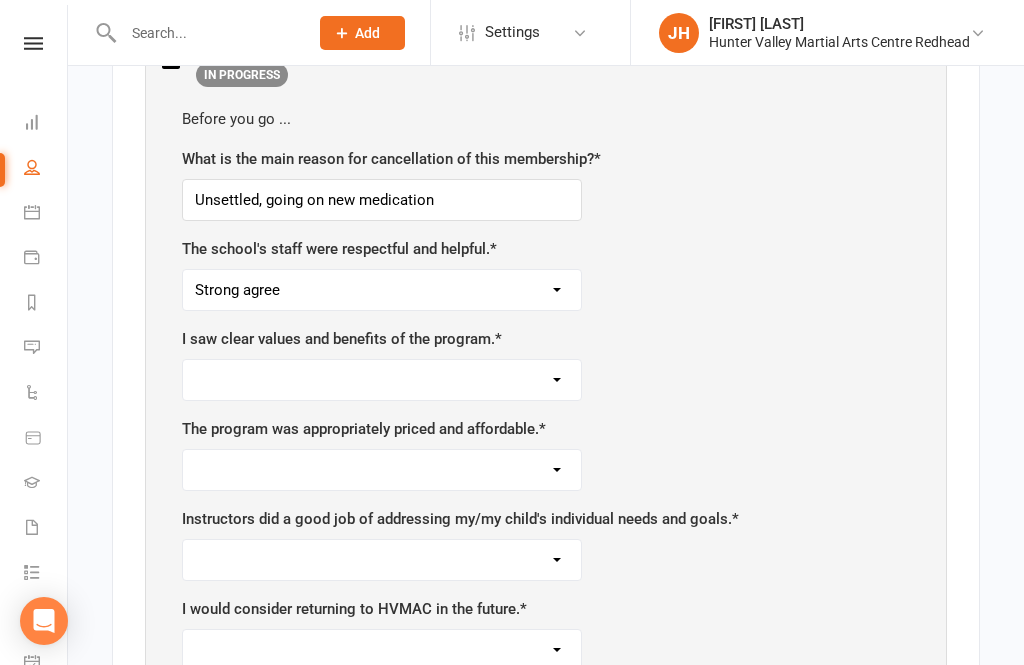 click on "Strongly agree Agree Neutral Disagree Strongly disagree" at bounding box center [382, 380] 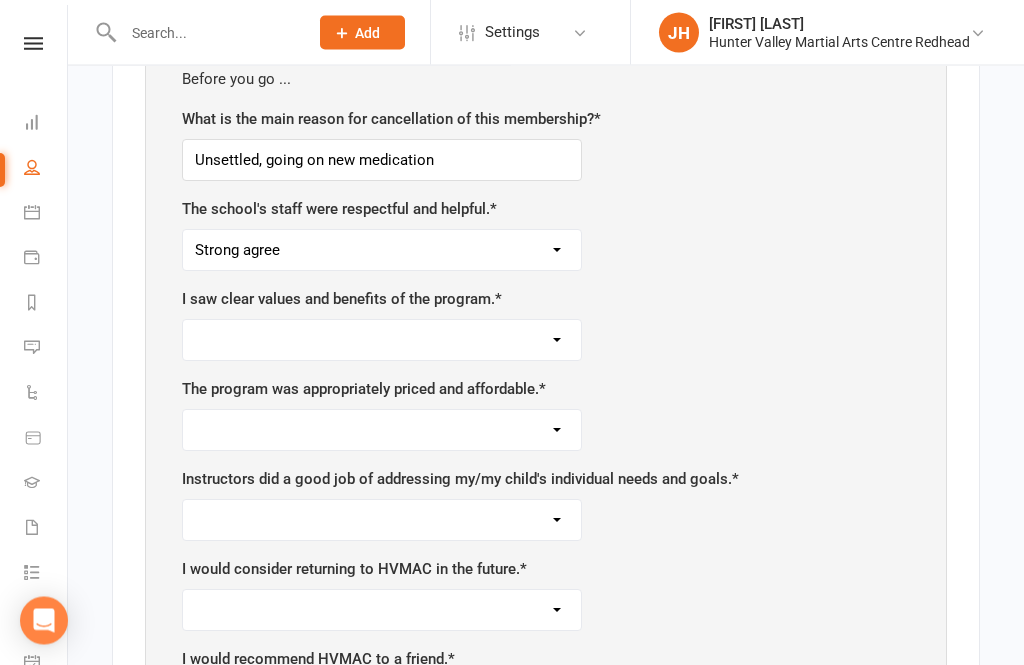 scroll, scrollTop: 1311, scrollLeft: 0, axis: vertical 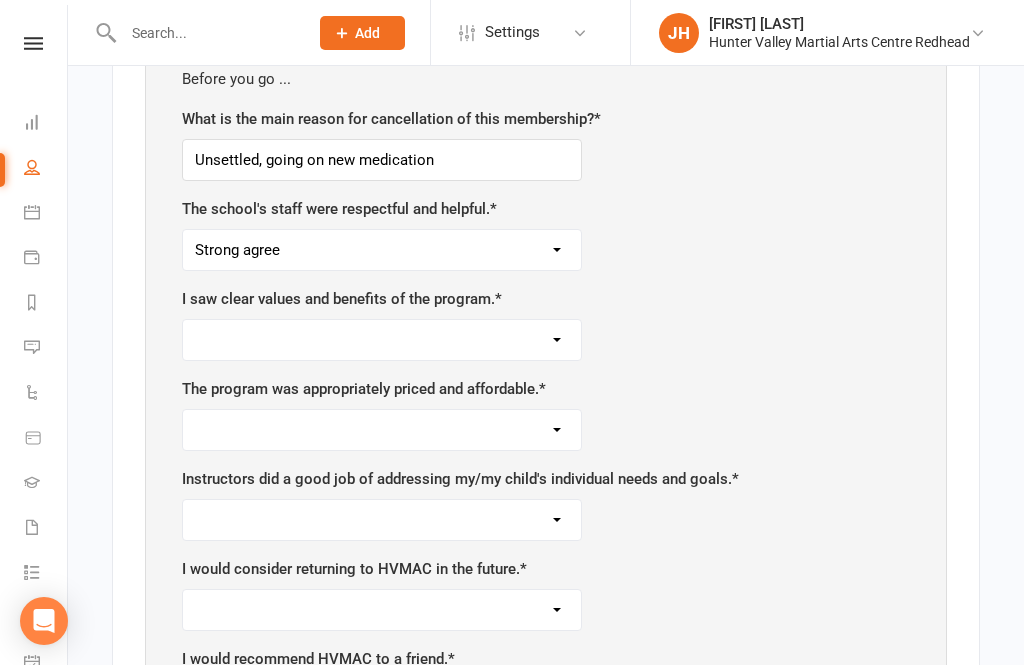 click on "Strong agree Agree Neutral Disagree Strongly disagree" at bounding box center [382, 250] 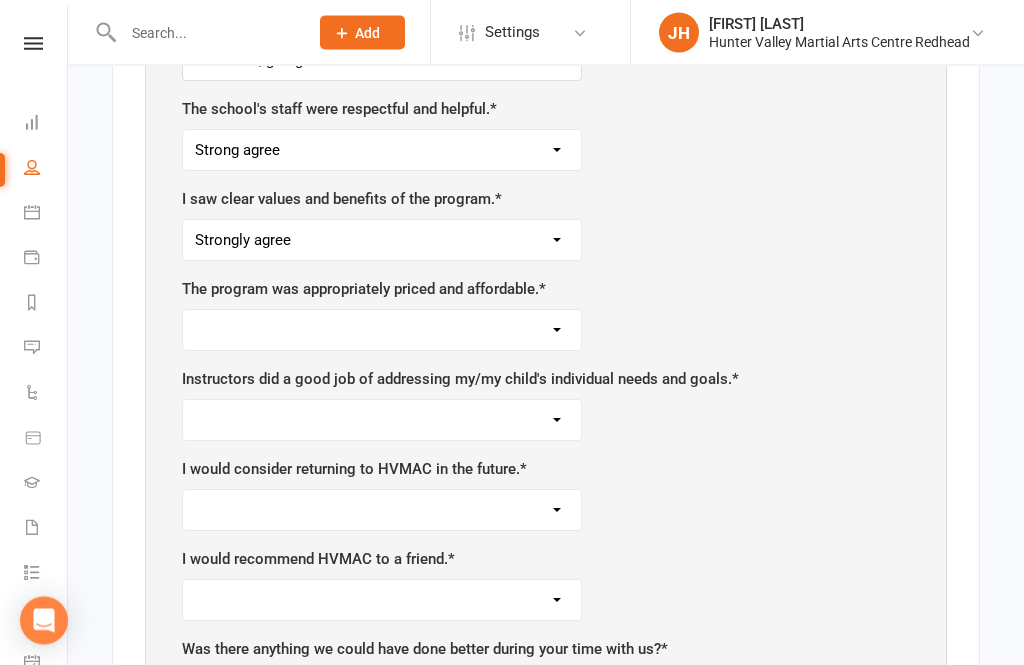 scroll, scrollTop: 1502, scrollLeft: 0, axis: vertical 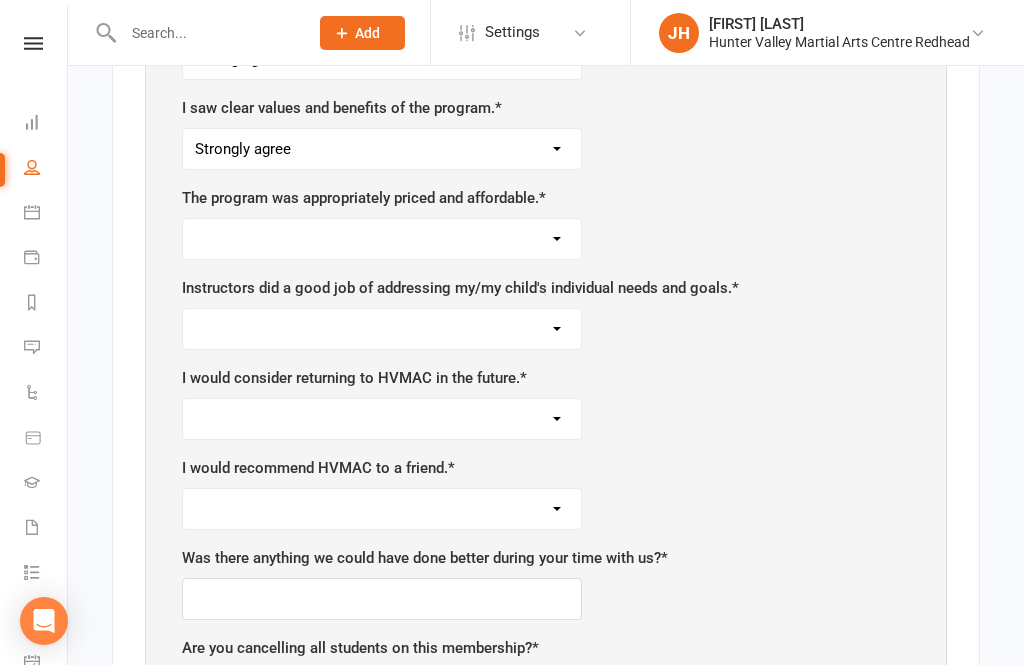 click on "Strongly agree Agree Neutral Disagree Strongly disagree" at bounding box center (382, 239) 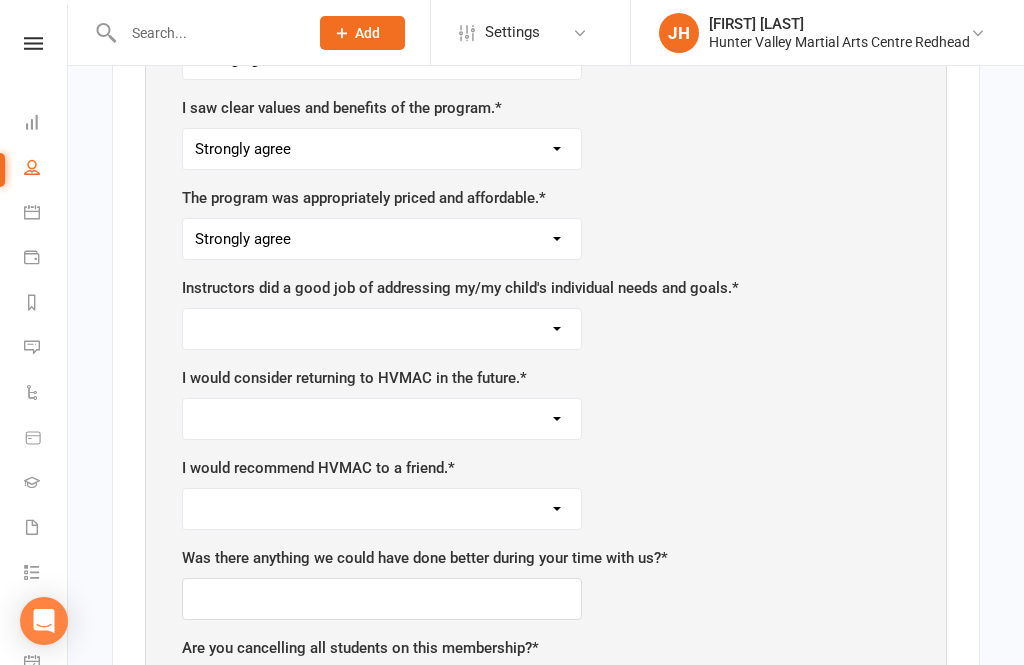 click on "Strongly agree Agree Neutral Disagree Strongly disagree" at bounding box center [382, 329] 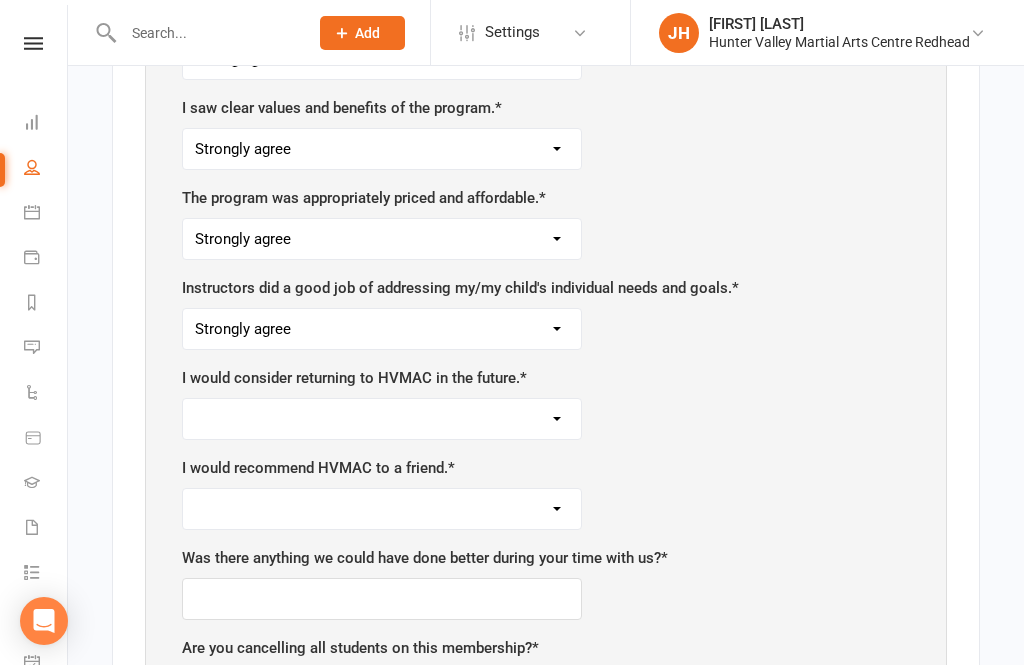 click on "Strongly agree Agree Neutral Disagree Strongly disagree" at bounding box center [382, 419] 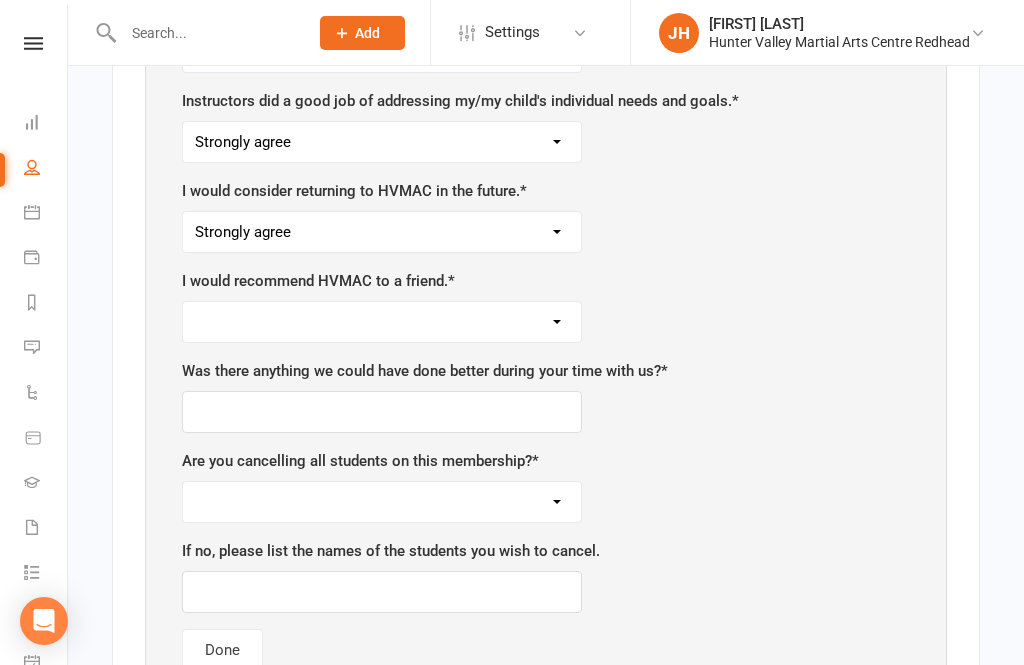 scroll, scrollTop: 1739, scrollLeft: 0, axis: vertical 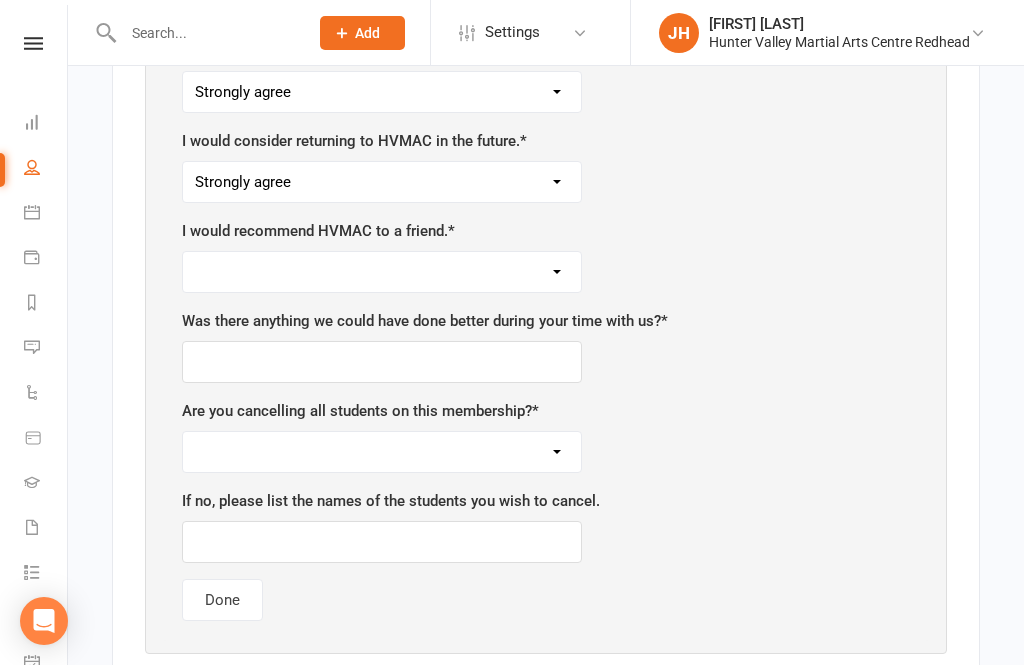 click on "Strongly agree Agree Neutral Disagree Strongly Disagree" at bounding box center [382, 272] 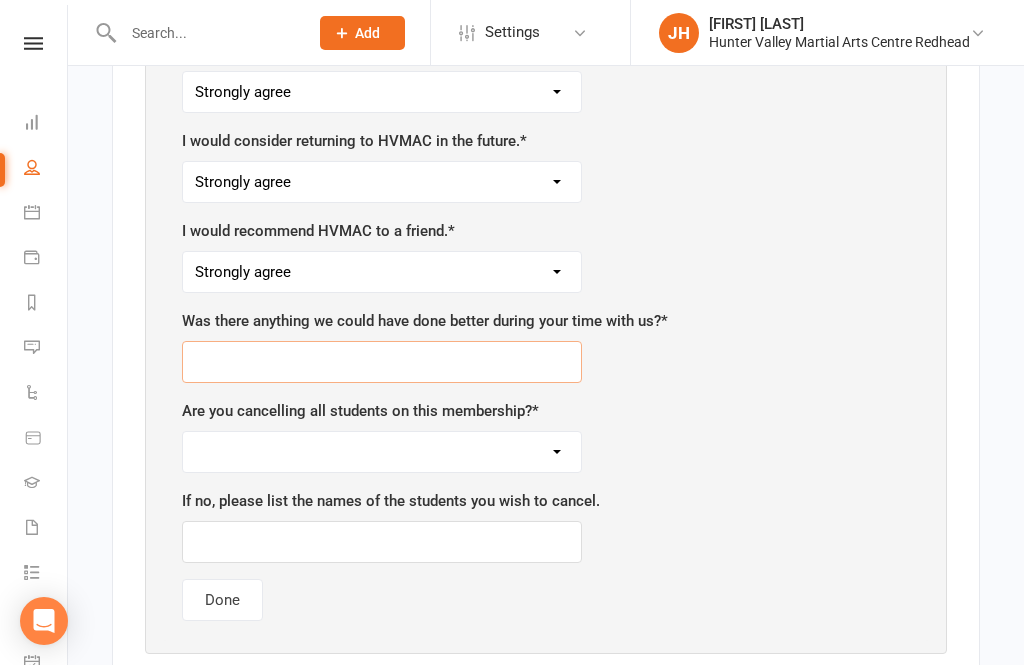 click at bounding box center [382, 362] 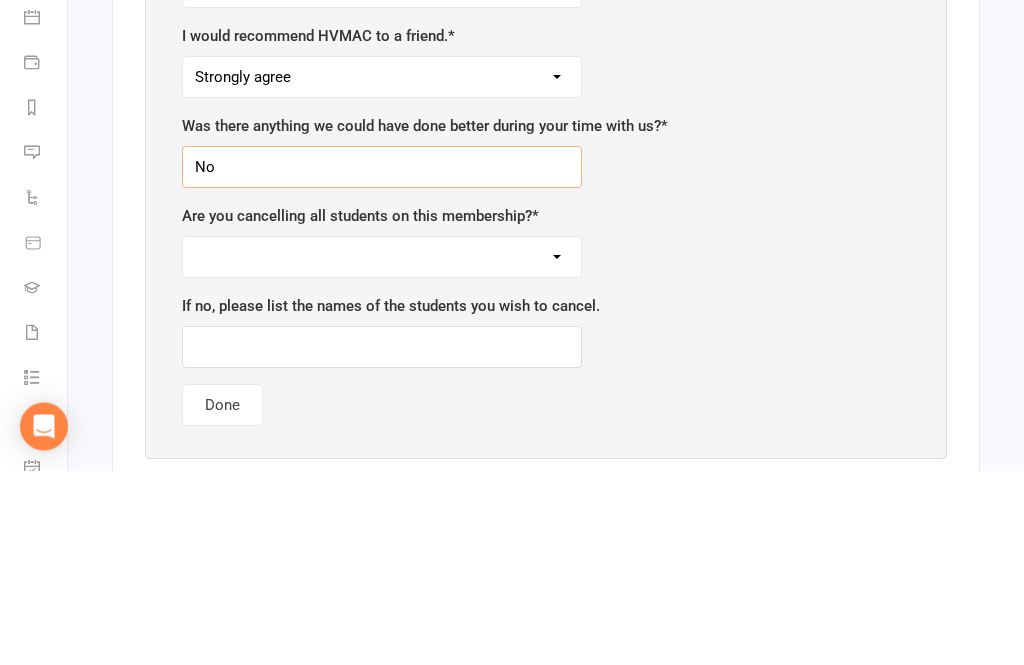 type on "No" 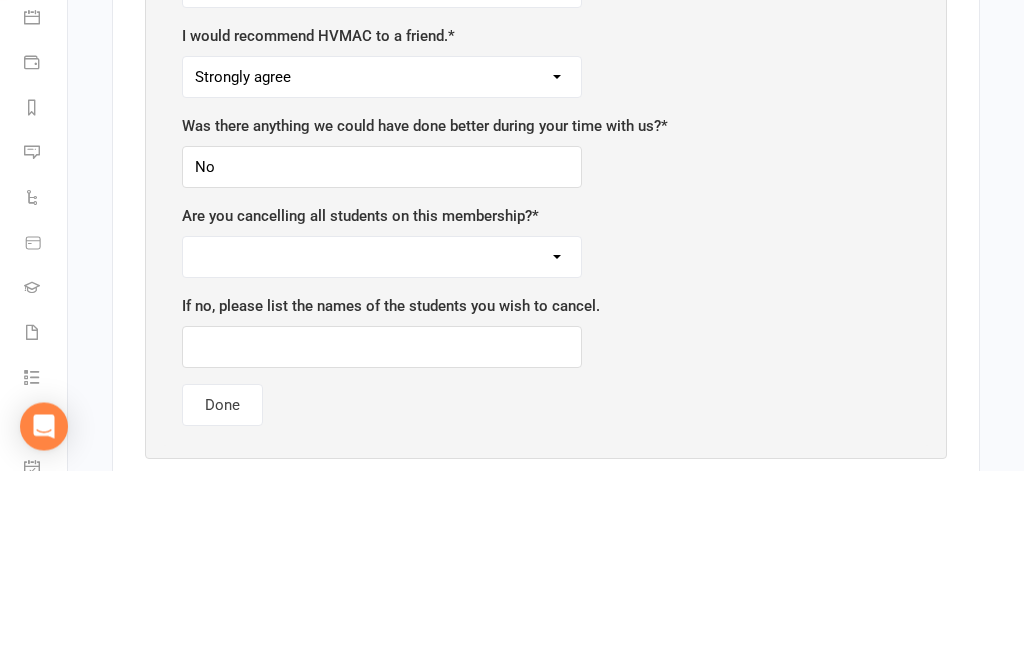 click on "Yes No" at bounding box center (382, 452) 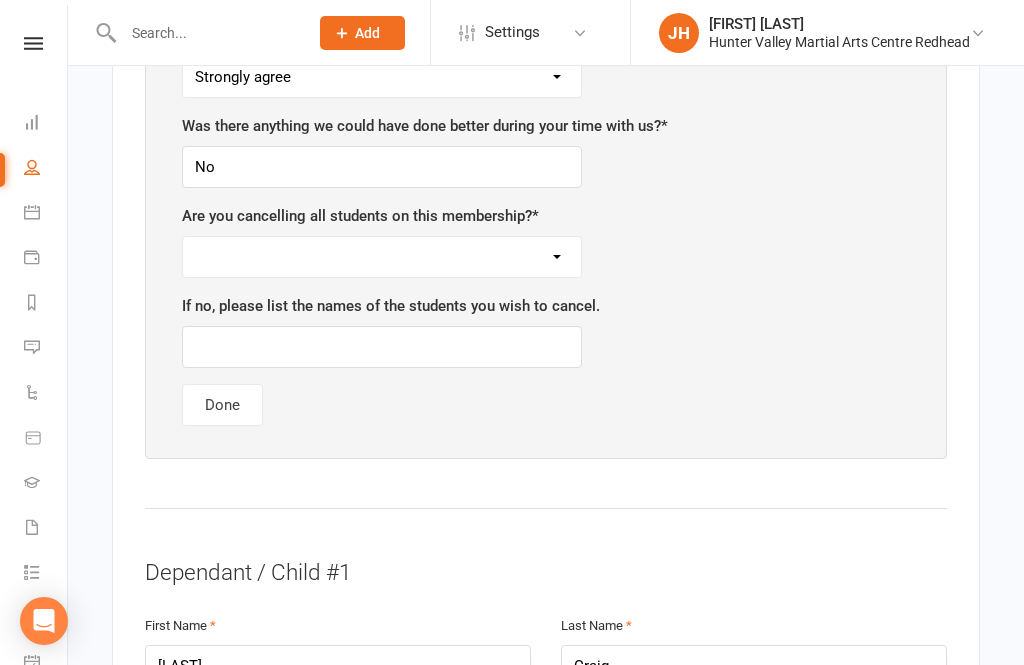 click on "Yes No" at bounding box center (382, 257) 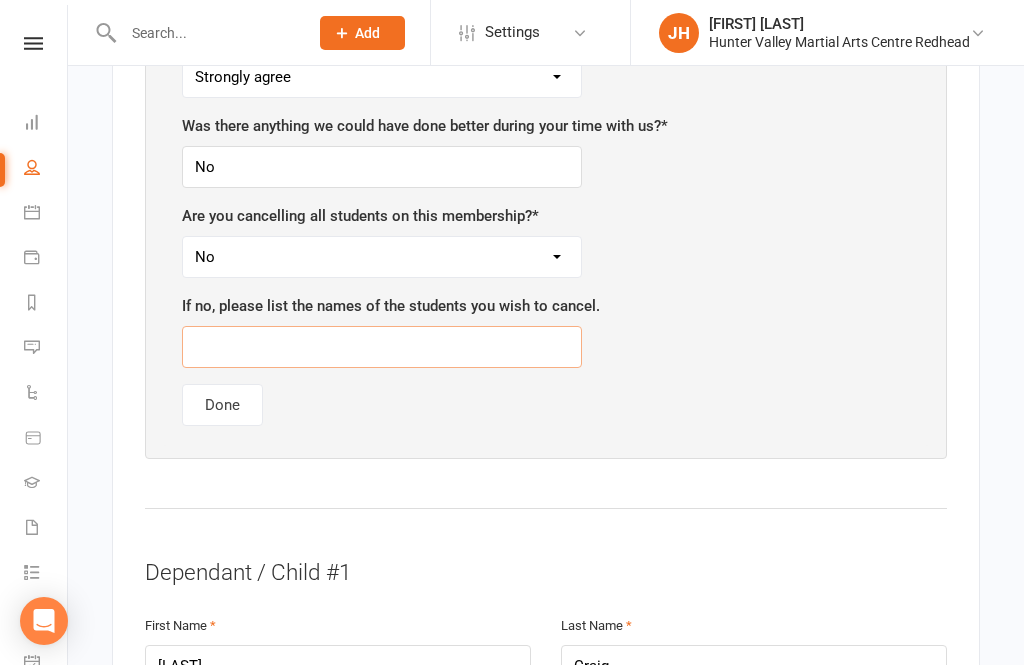 click at bounding box center (382, 347) 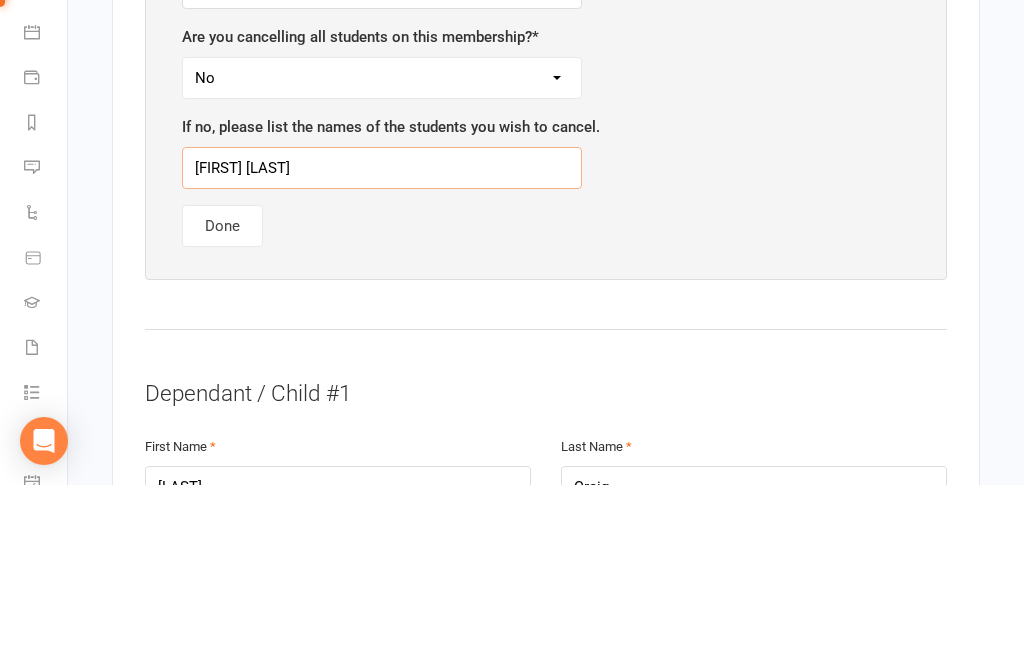 type on "[FIRST] [LAST]" 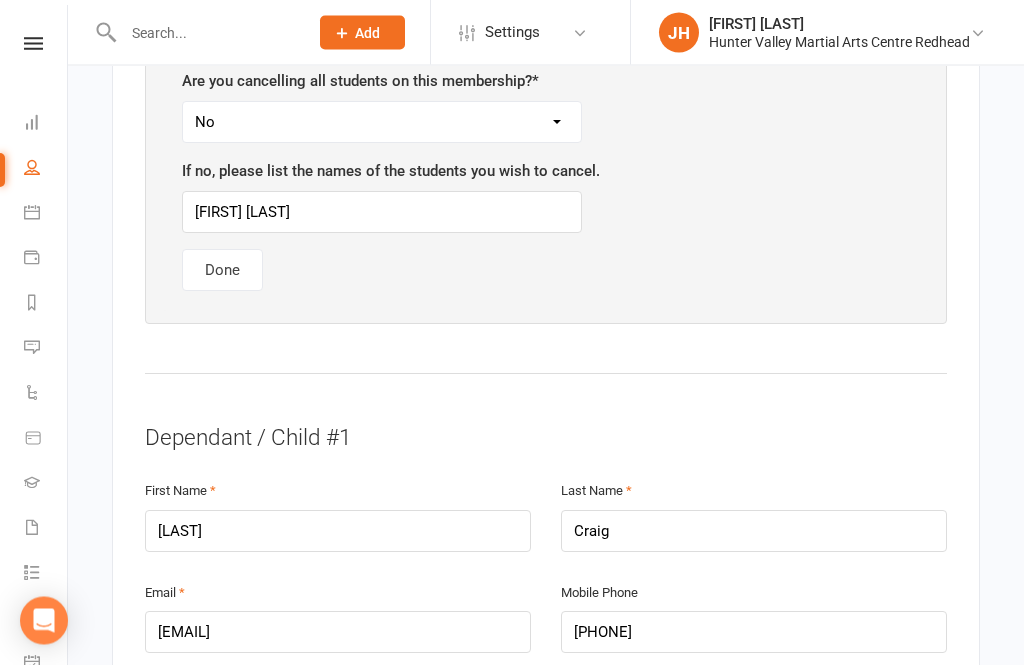 scroll, scrollTop: 1930, scrollLeft: 0, axis: vertical 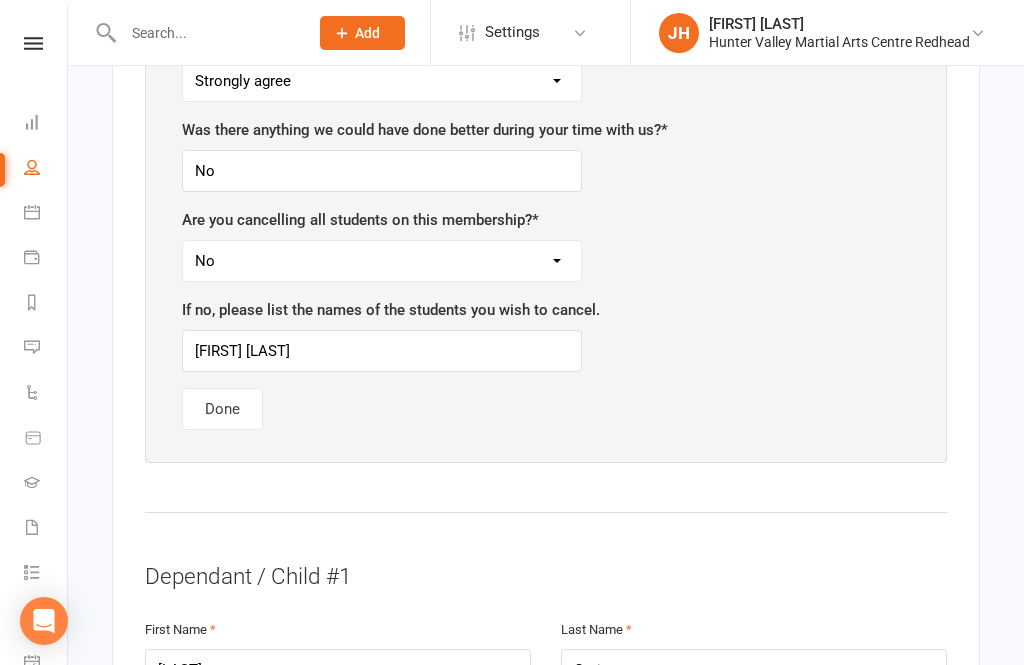 click on "Done" at bounding box center [222, 409] 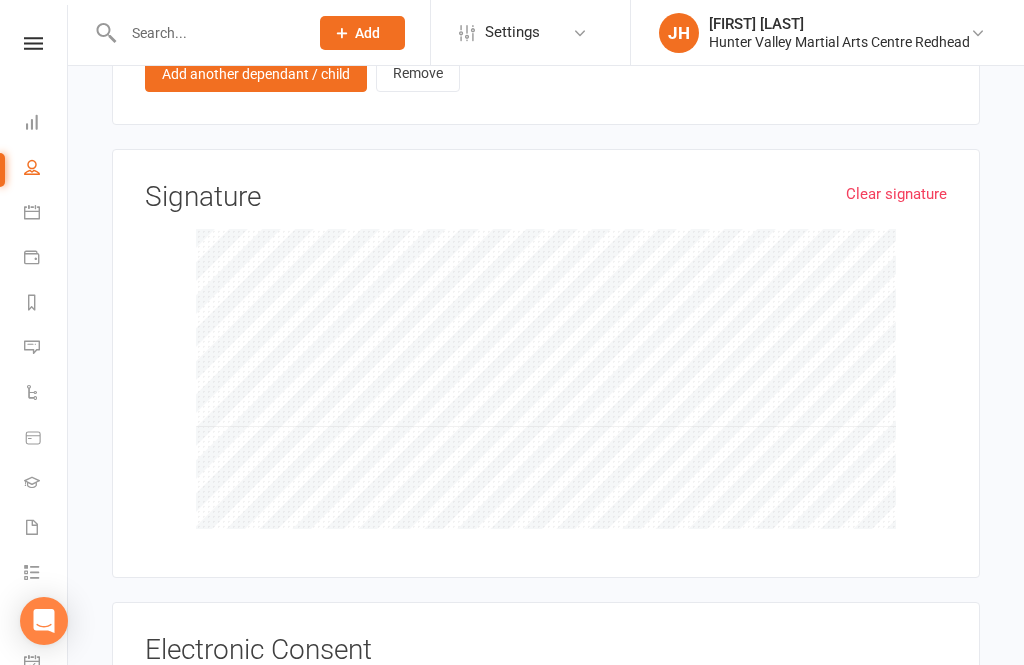 scroll, scrollTop: 2675, scrollLeft: 0, axis: vertical 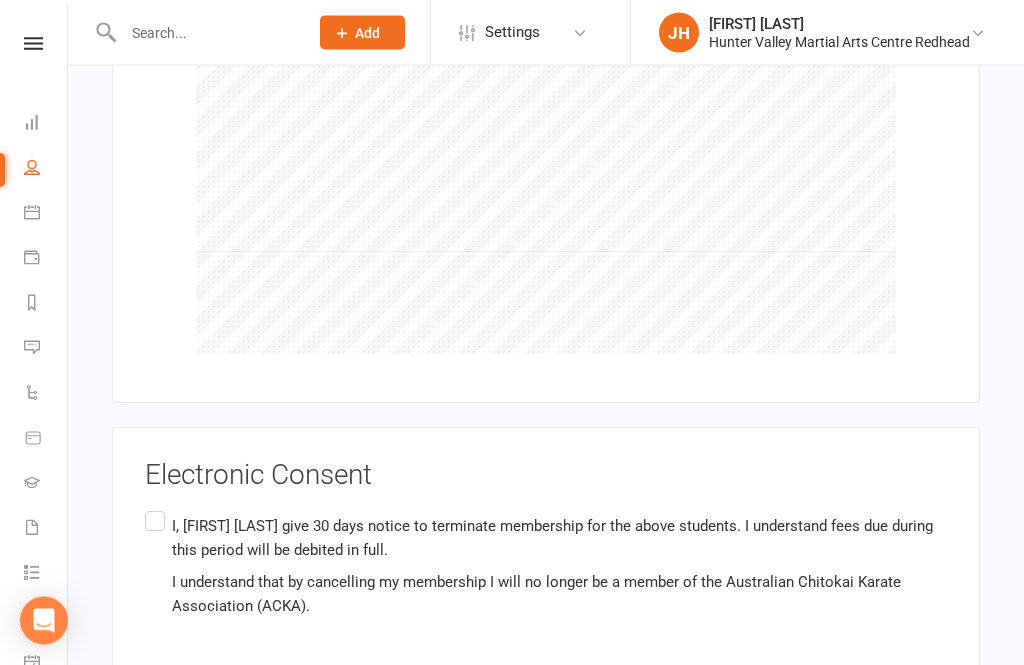 click on "I, [FIRST] [LAST] give 30 days notice to terminate membership for the above students. I understand fees due during this period will be debited in full. I understand that by cancelling my membership I will no longer be a member of the Australian Chitokai Karate Association (ACKA)." at bounding box center (546, 567) 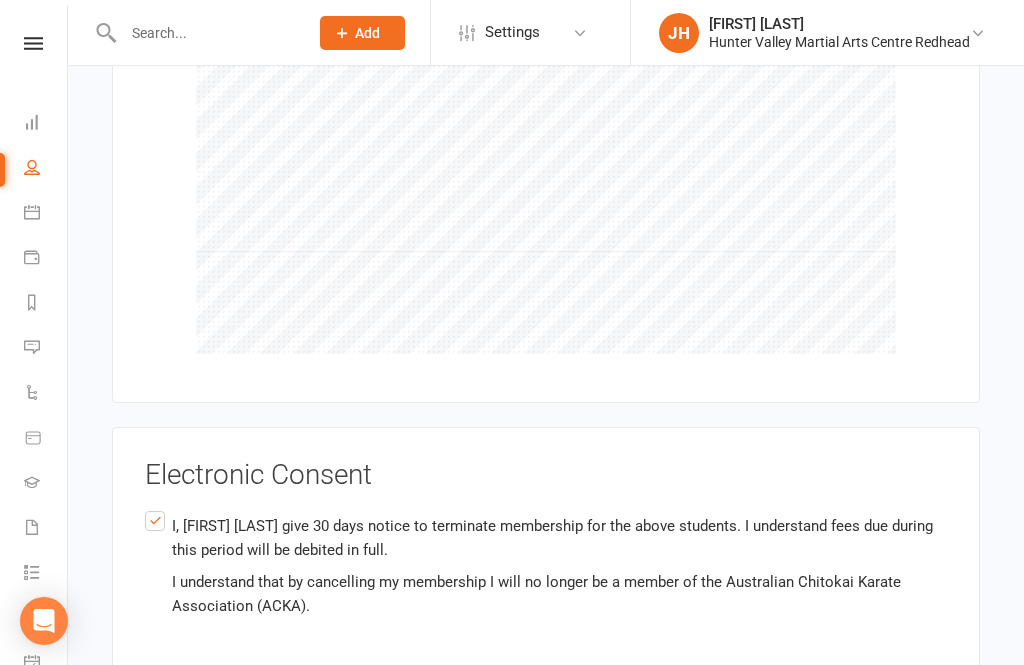 scroll, scrollTop: 2936, scrollLeft: 0, axis: vertical 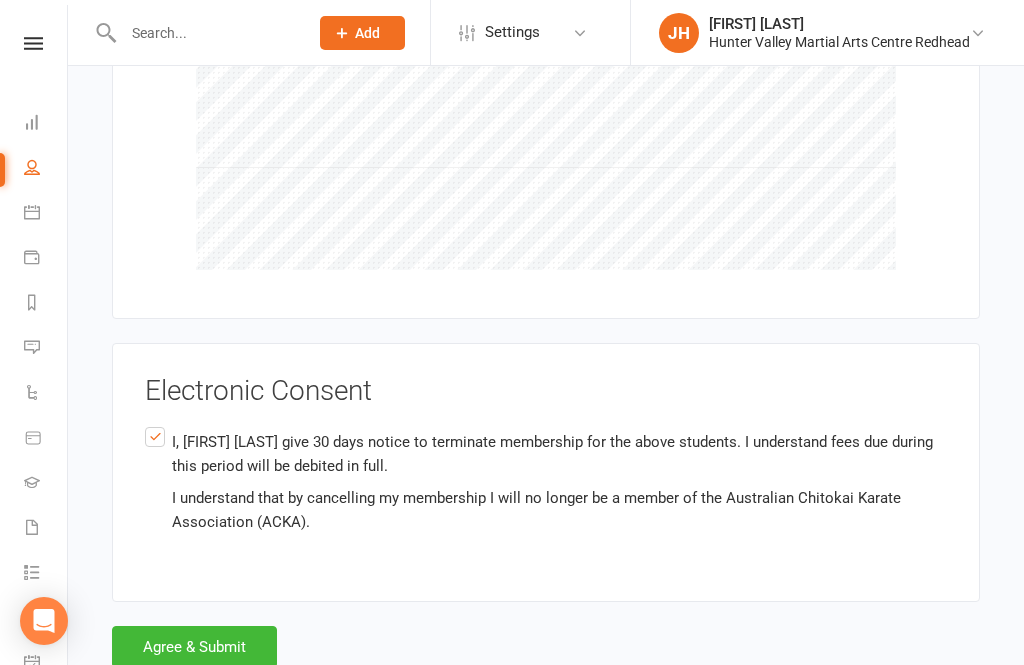 click on "Agree & Submit" at bounding box center [194, 647] 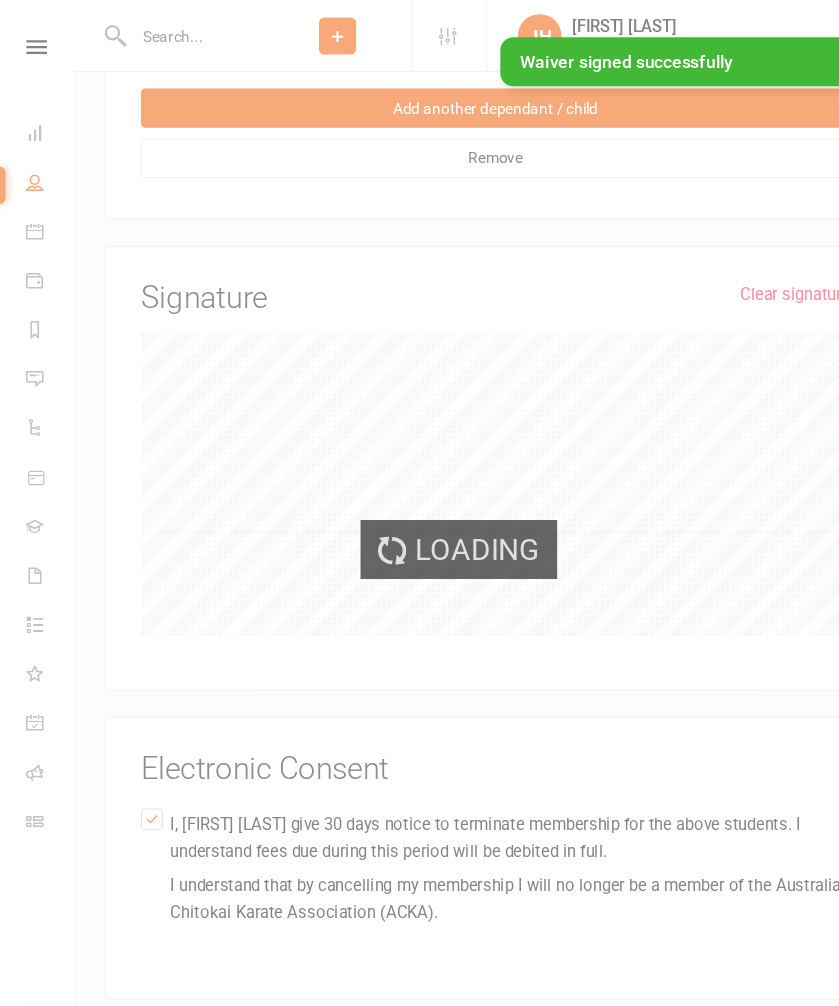 scroll, scrollTop: 2769, scrollLeft: 0, axis: vertical 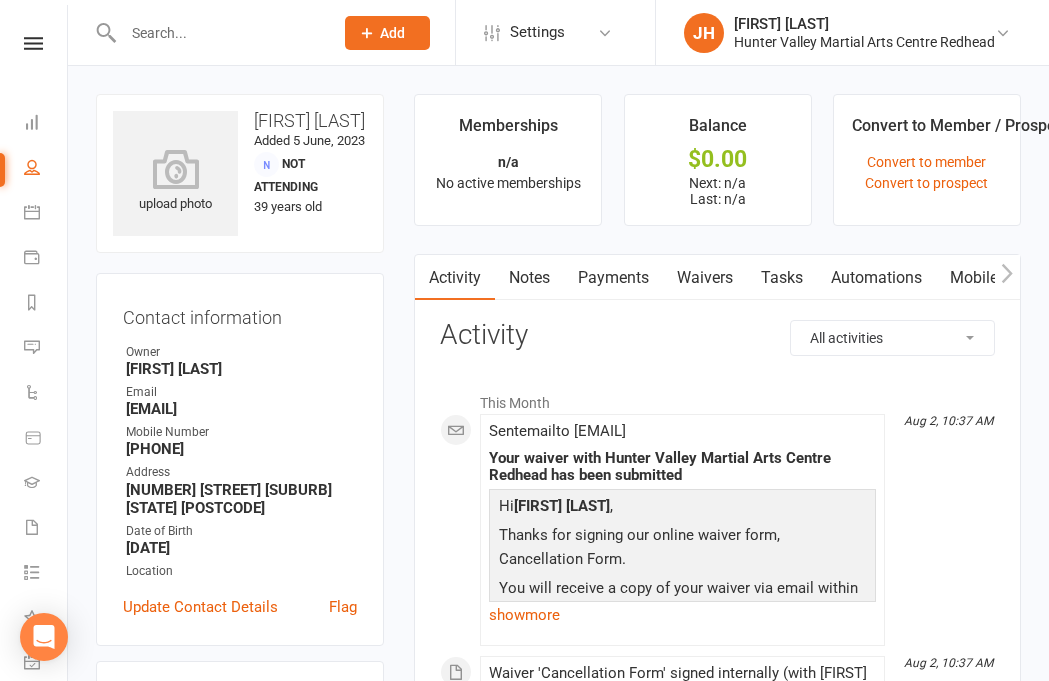click on "Notes" at bounding box center [529, 278] 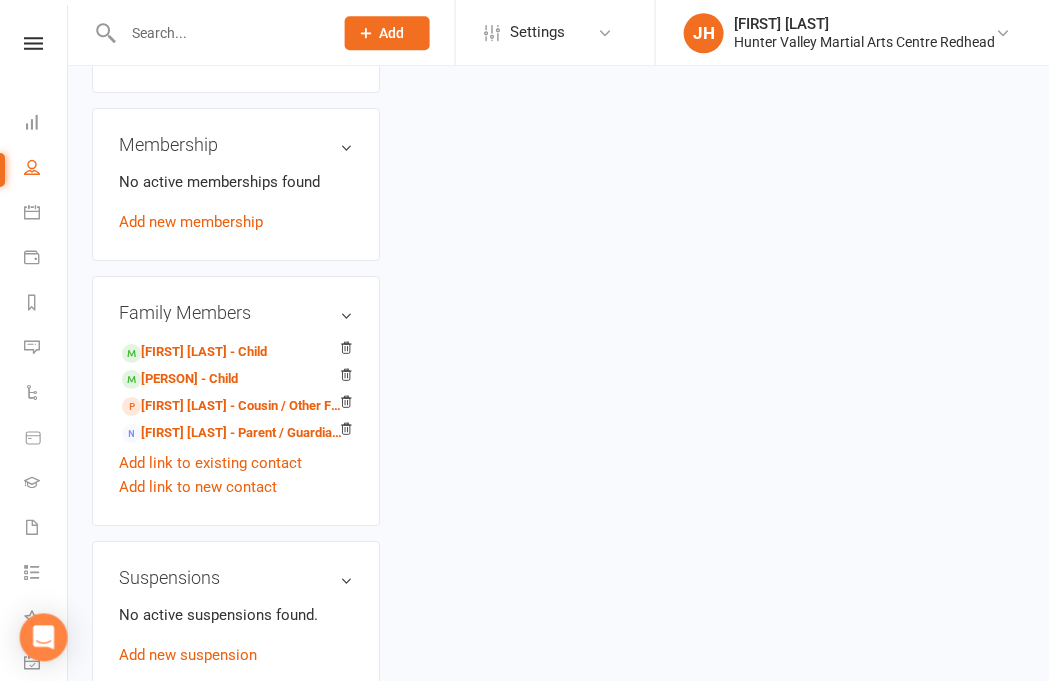 scroll, scrollTop: 748, scrollLeft: 5, axis: both 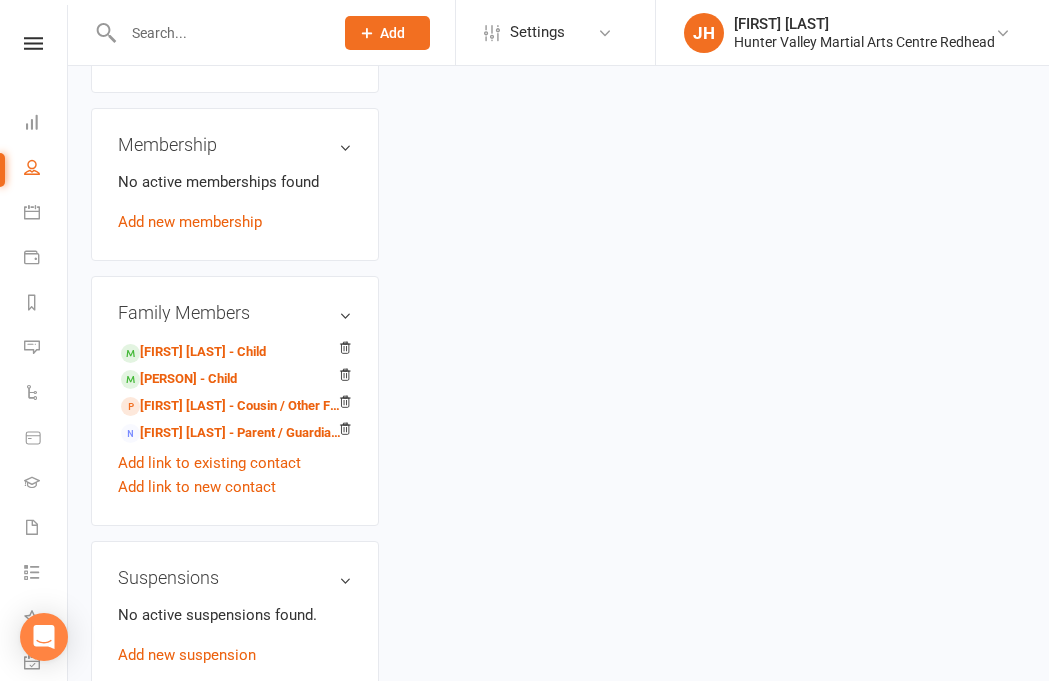 click on "[PERSON] - Child" at bounding box center [179, 379] 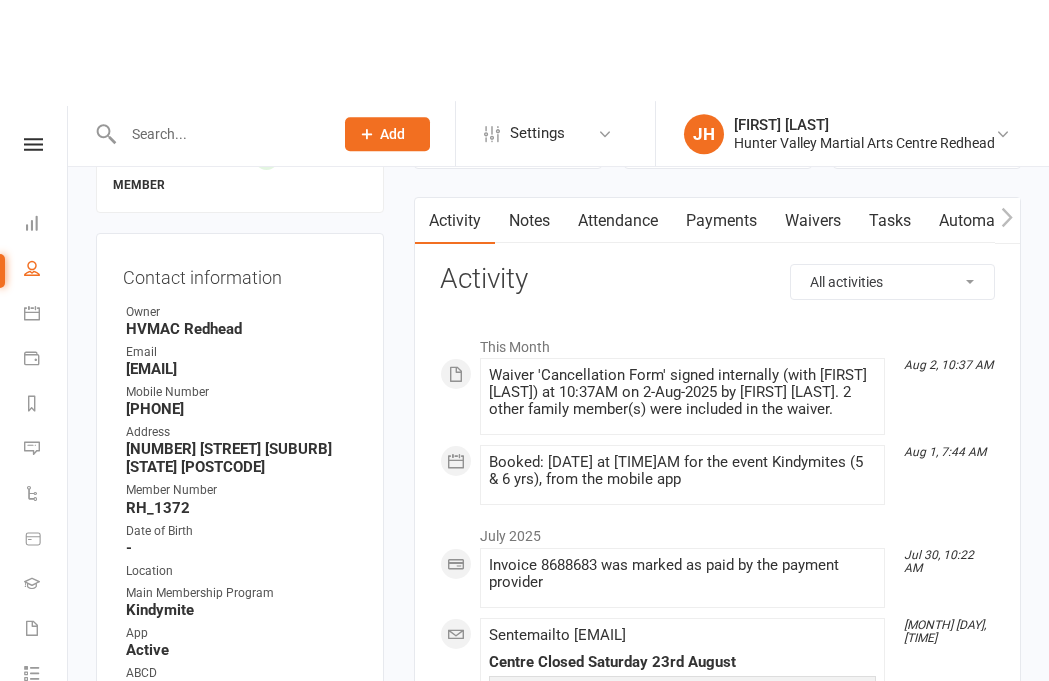 scroll, scrollTop: 0, scrollLeft: 0, axis: both 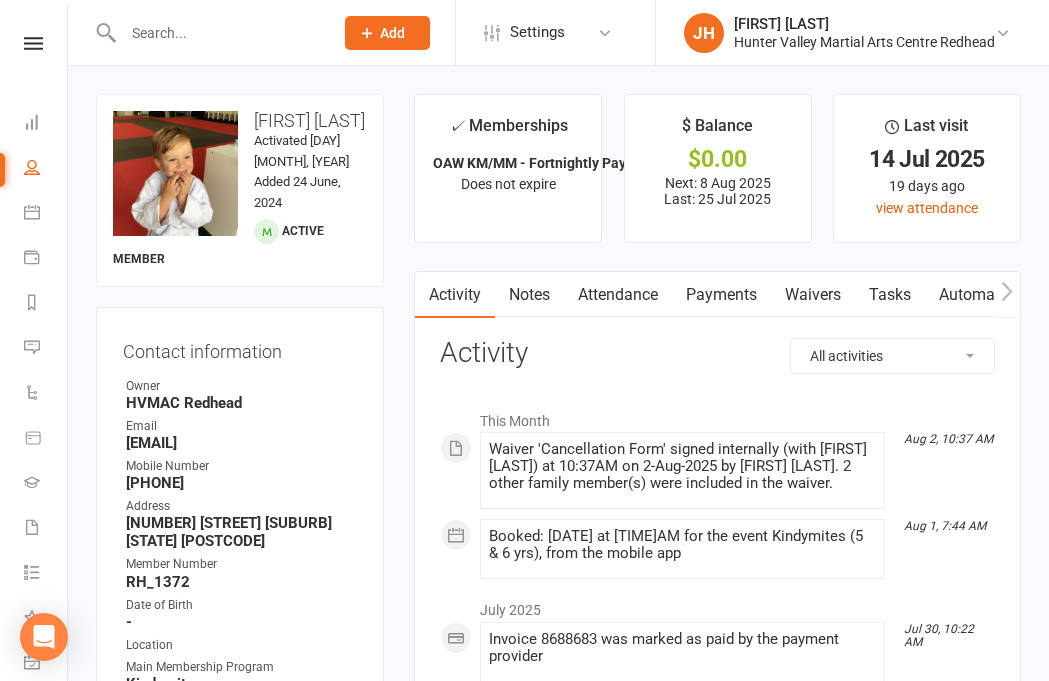 click on "Notes" at bounding box center [529, 295] 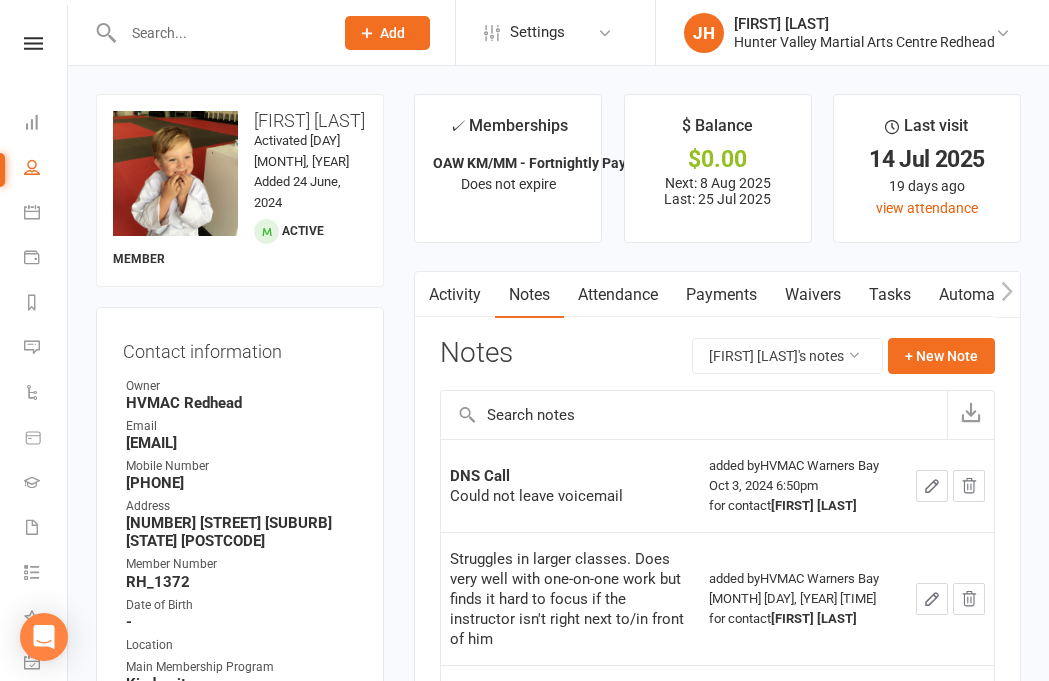 click on "+ New Note" at bounding box center (941, 356) 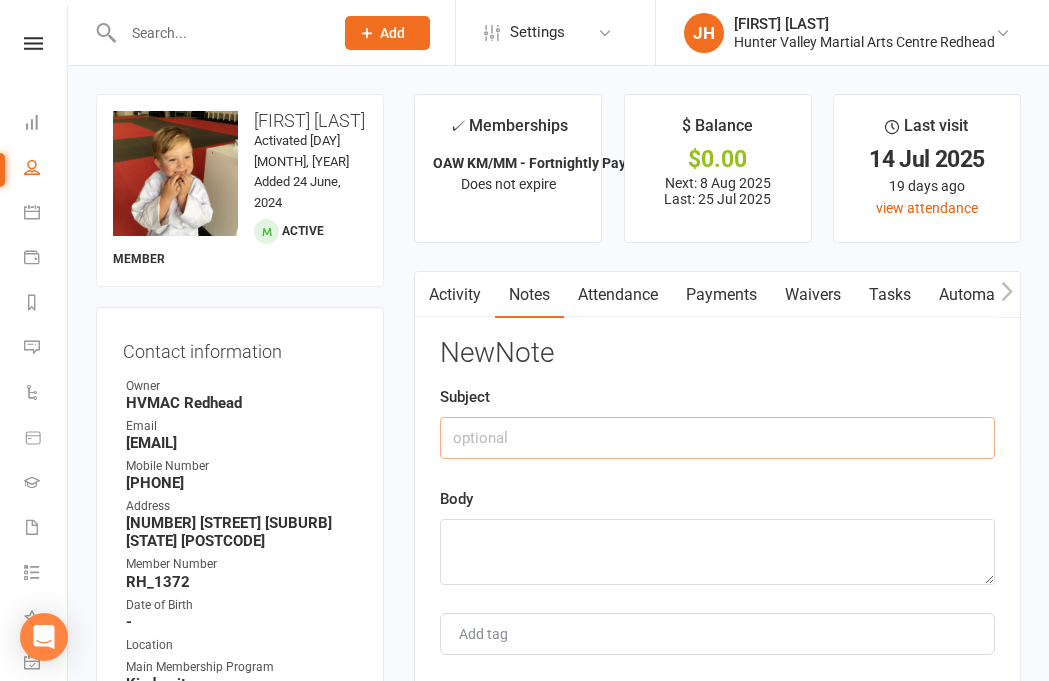 click at bounding box center [717, 438] 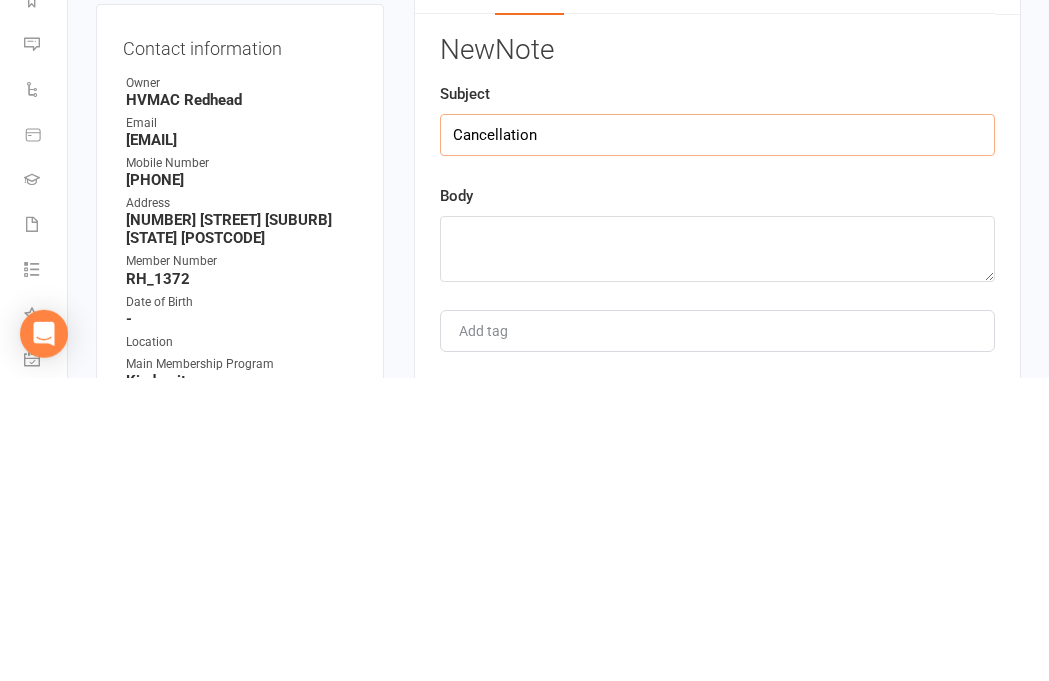 type on "Cancellation" 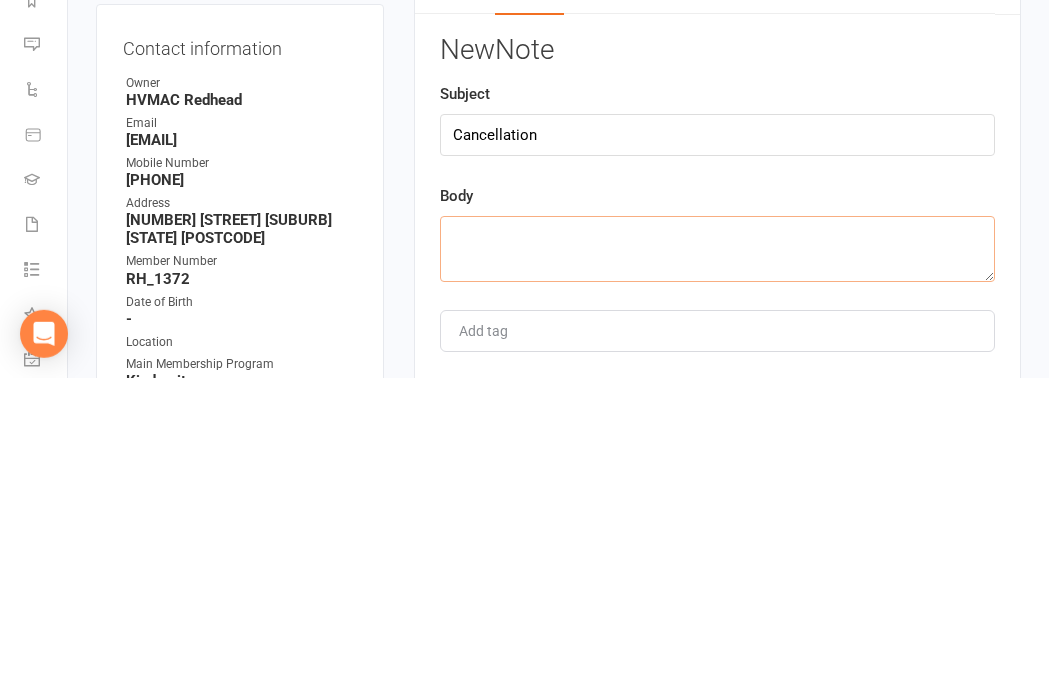 click at bounding box center (717, 552) 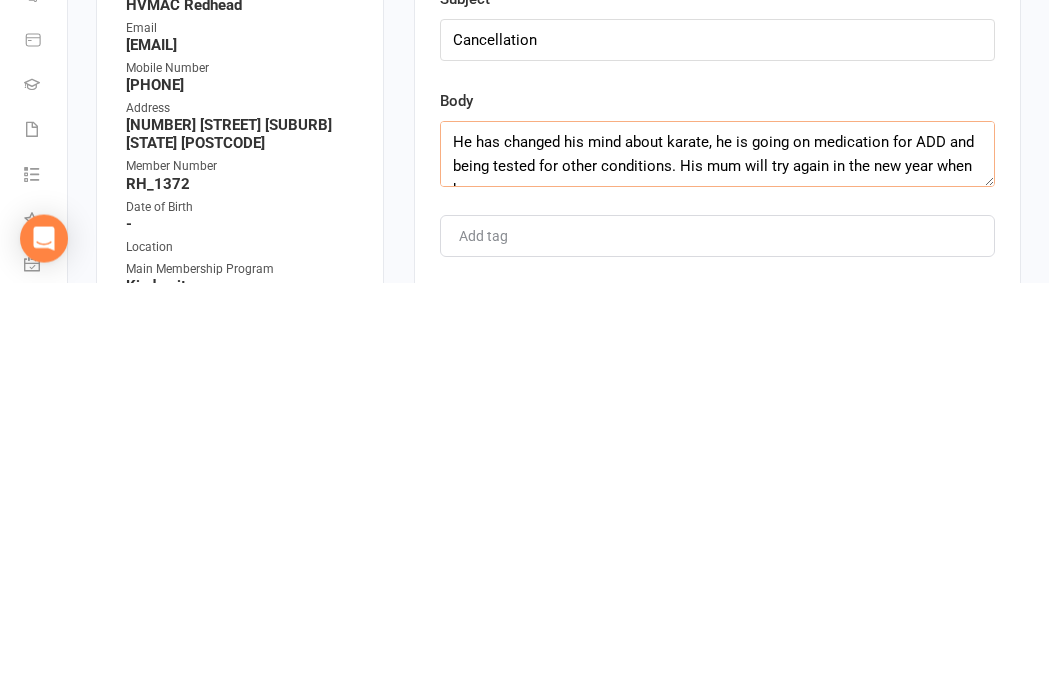 scroll, scrollTop: 13, scrollLeft: 0, axis: vertical 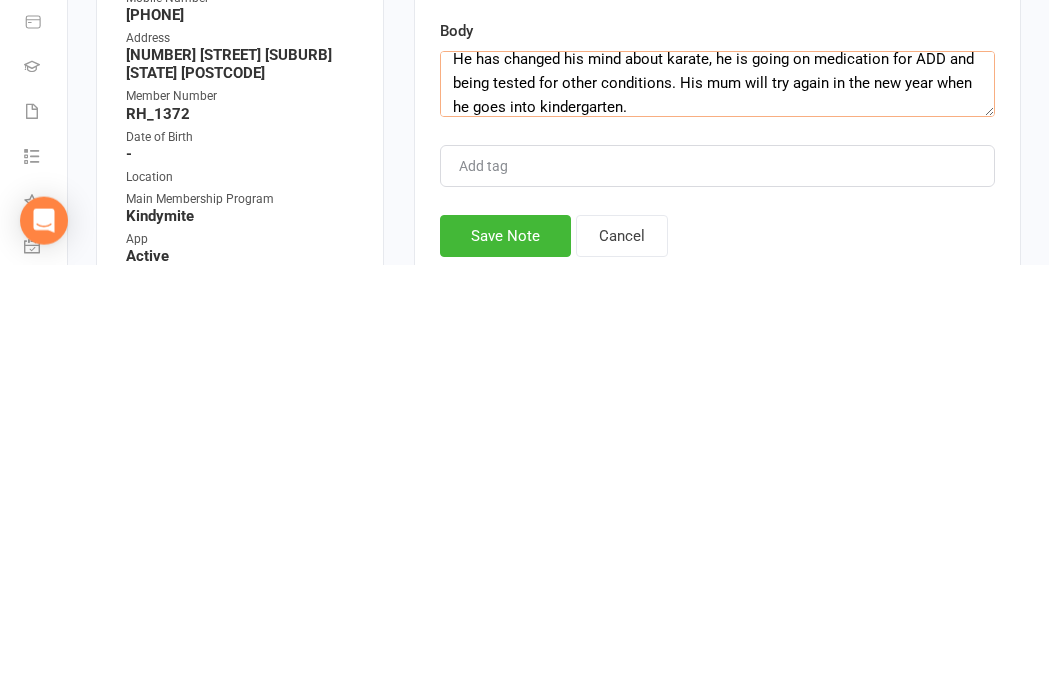 type on "He has changed his mind about karate, he is going on medication for ADD and being tested for other conditions. His mum will try again in the new year when he goes into kindergarten." 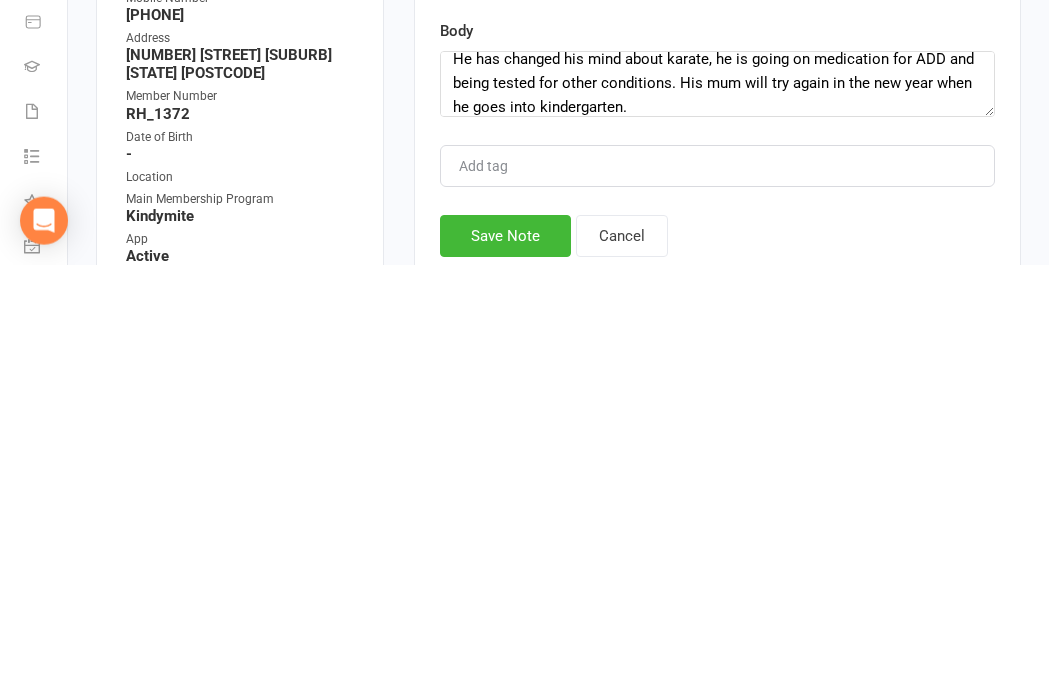 click on "Save Note" at bounding box center (505, 652) 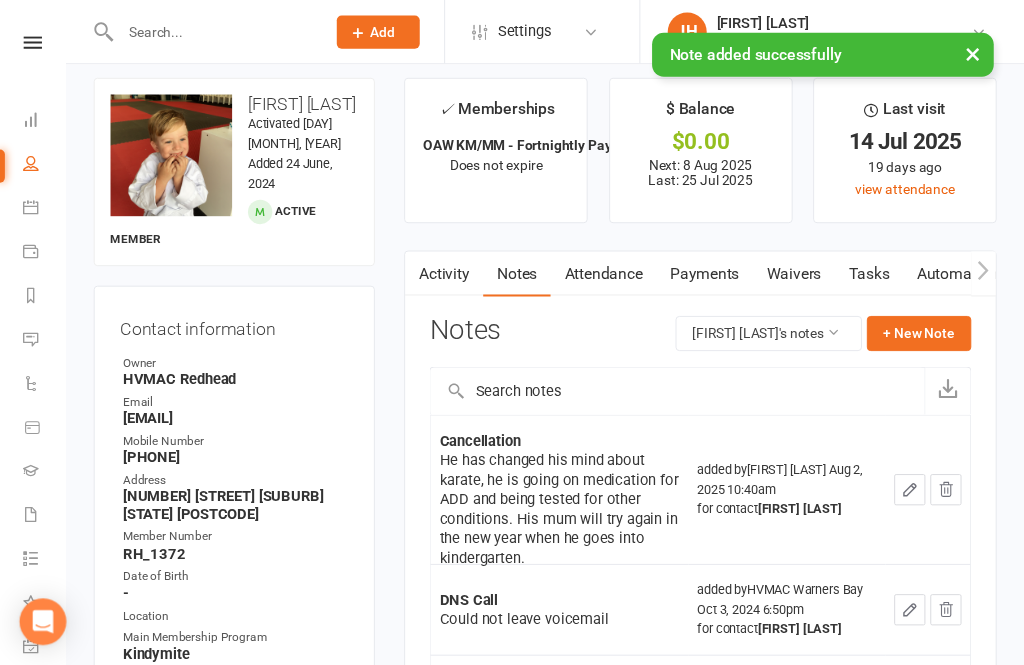 scroll, scrollTop: 0, scrollLeft: 0, axis: both 